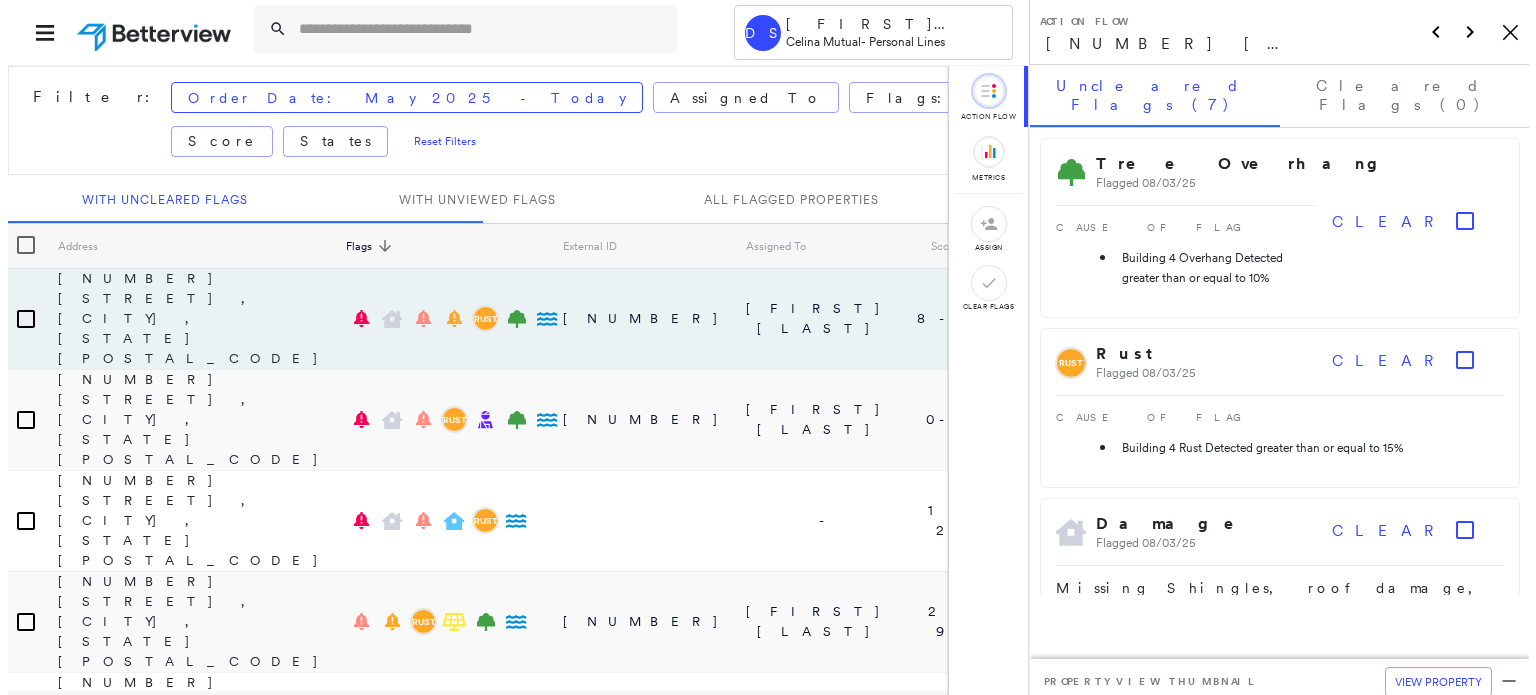 scroll, scrollTop: 0, scrollLeft: 0, axis: both 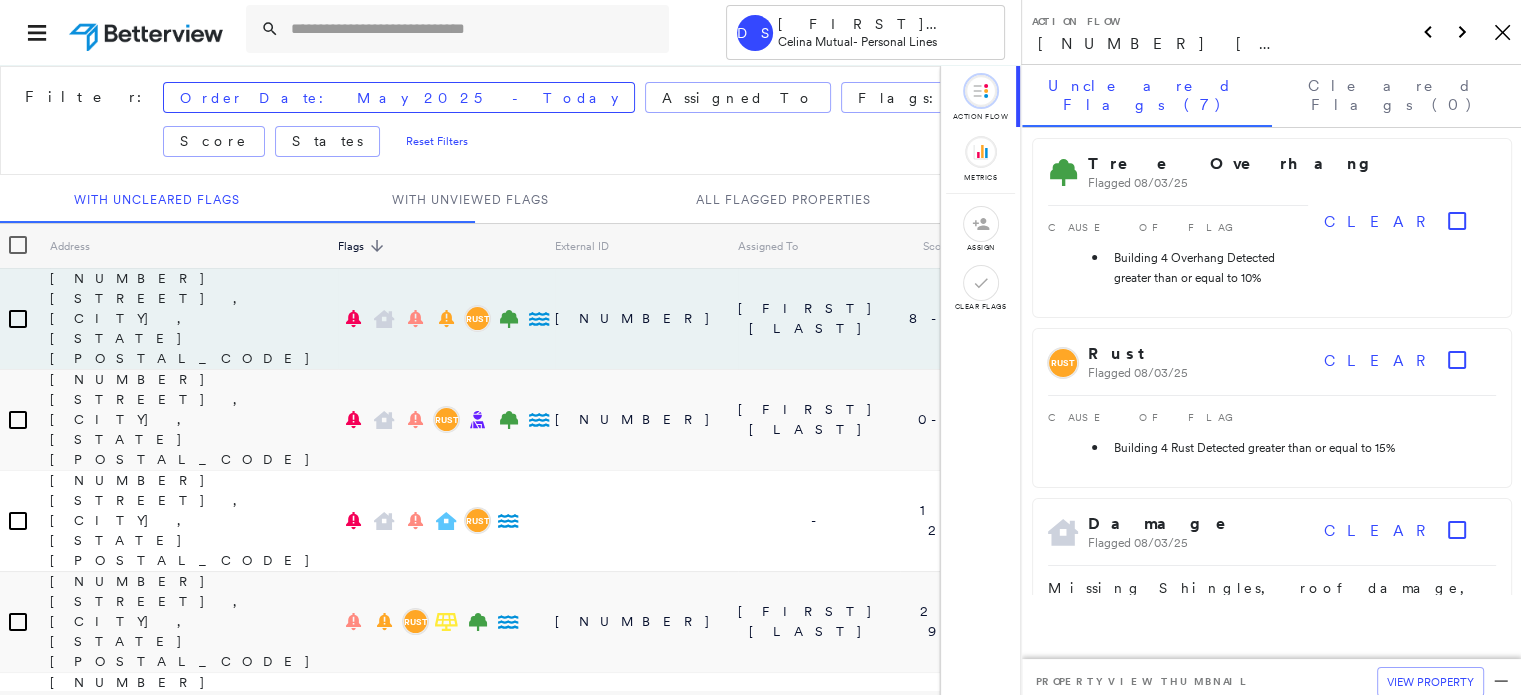 click at bounding box center [474, 29] 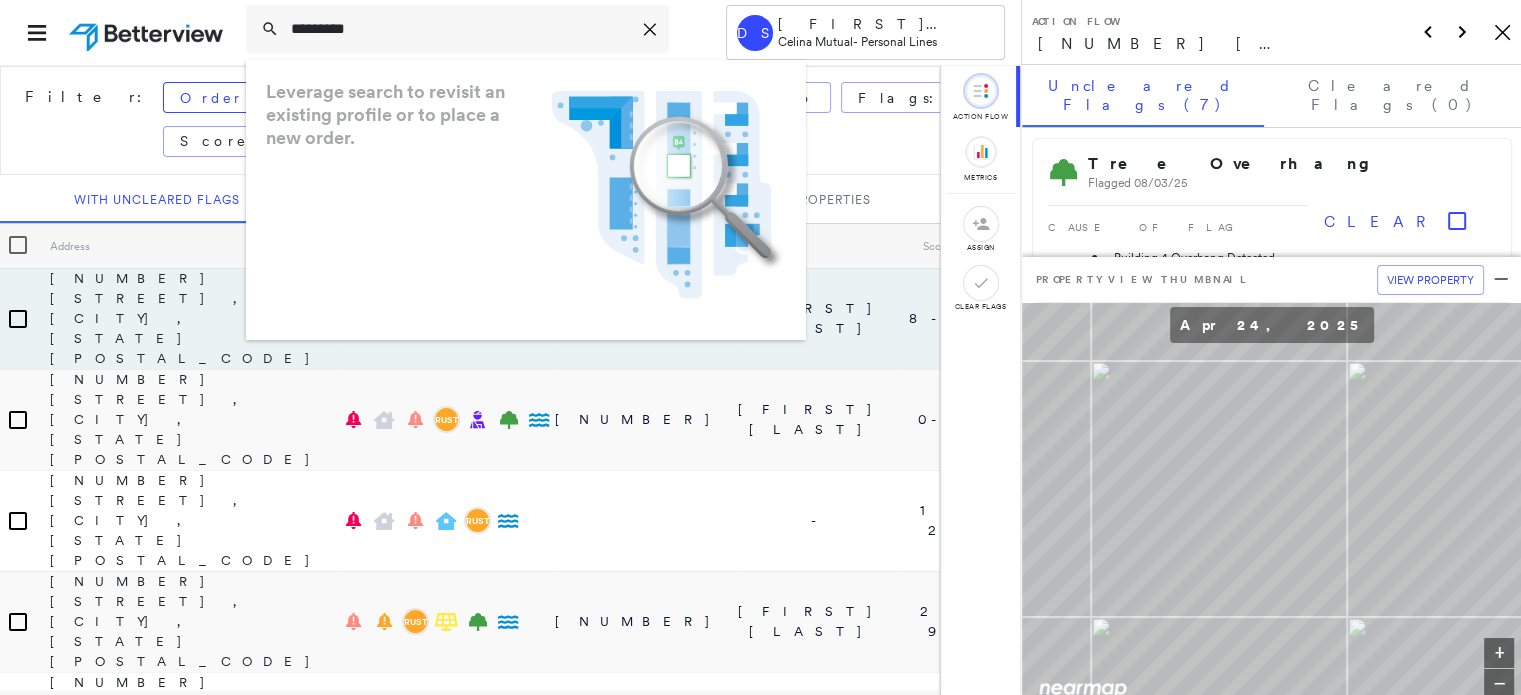 type on "*********" 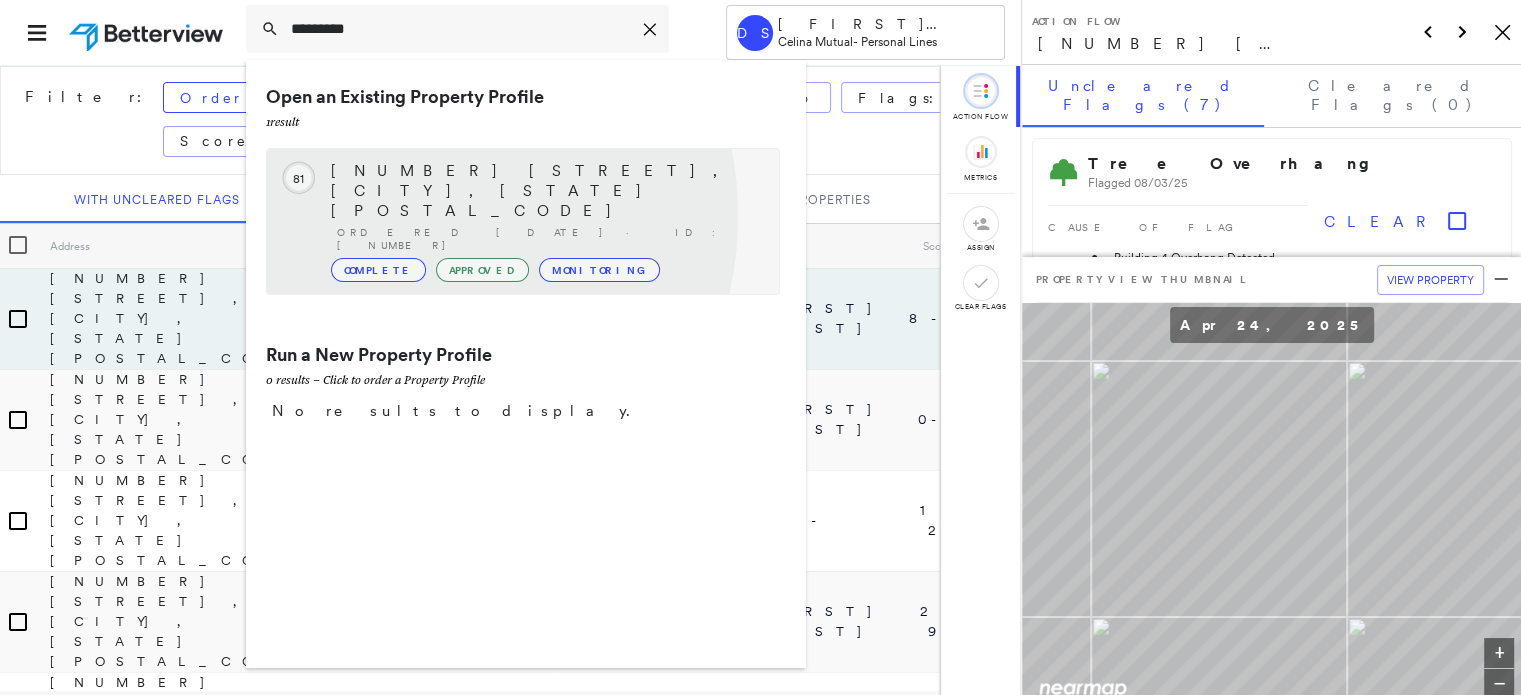 click on "Complete" at bounding box center [378, 270] 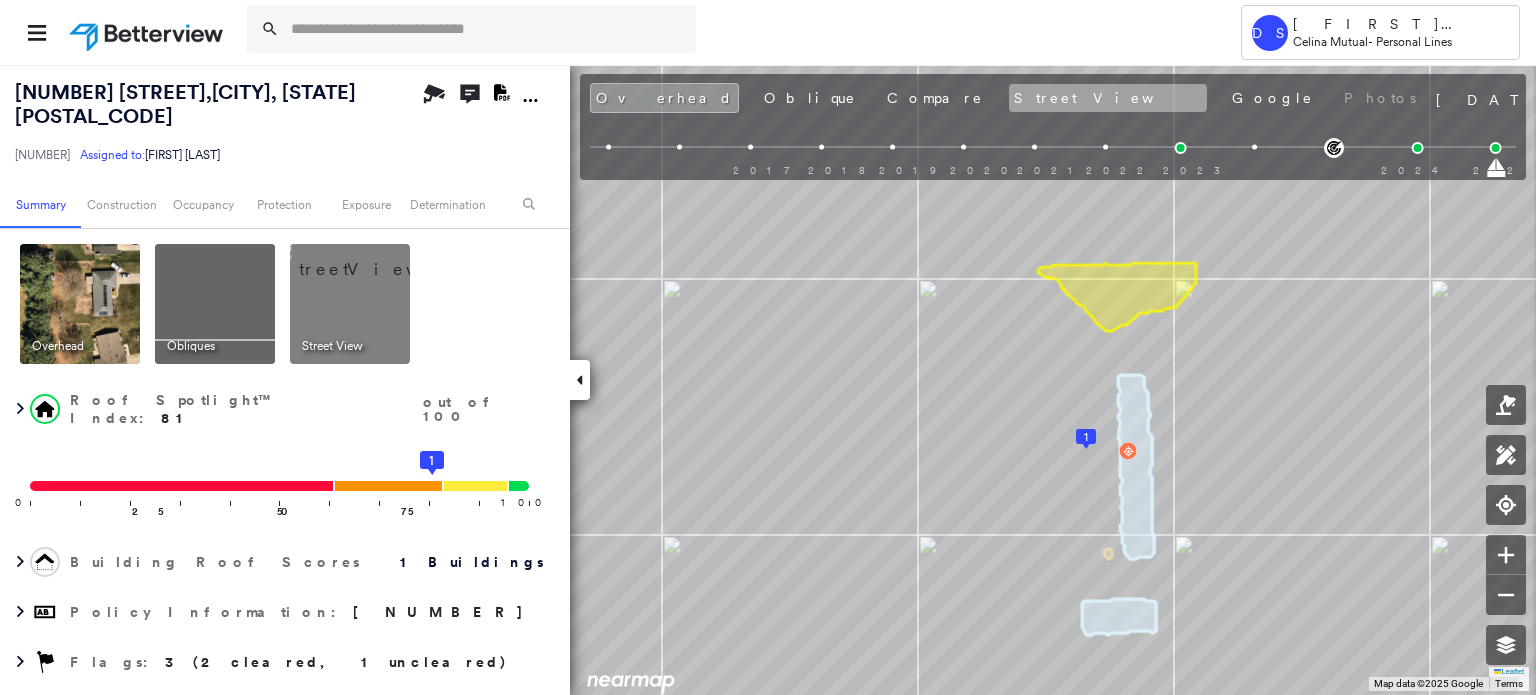 click on "Street View" at bounding box center [1108, 98] 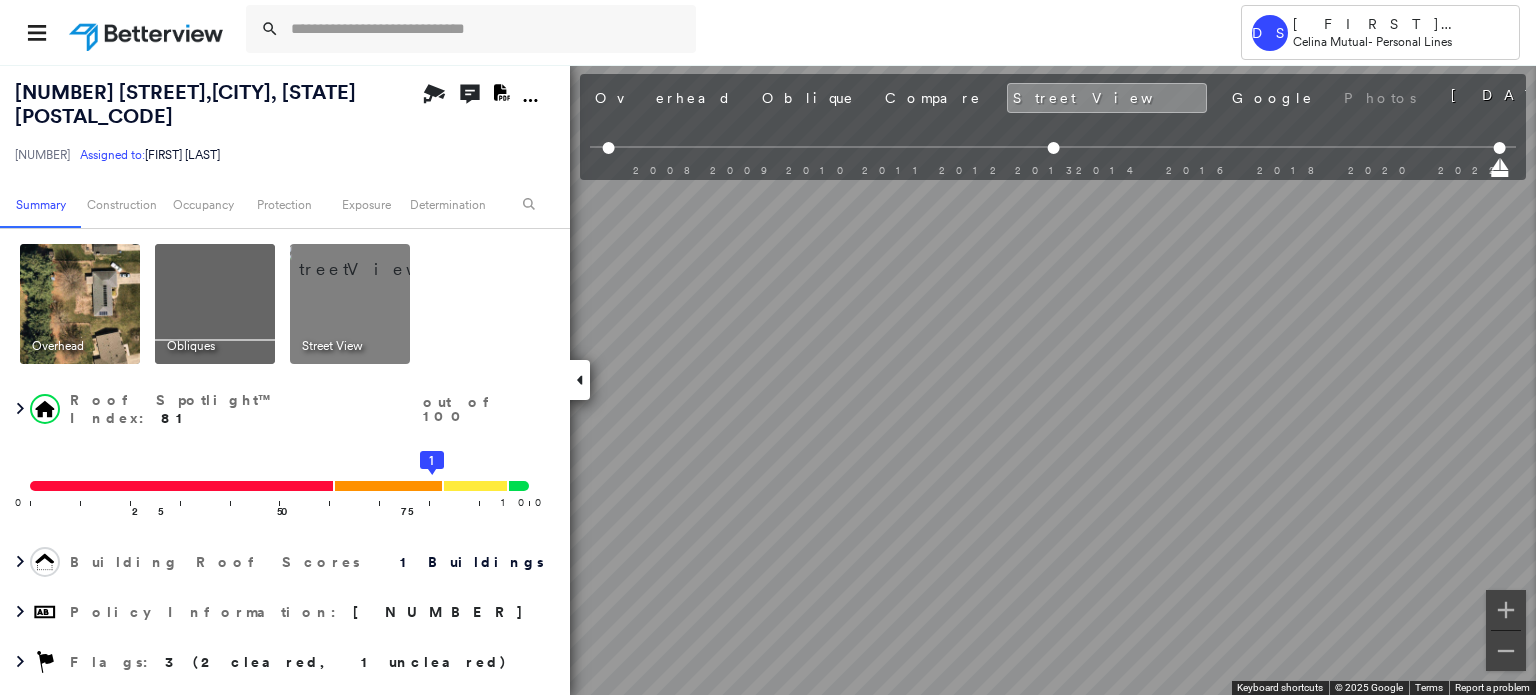 click 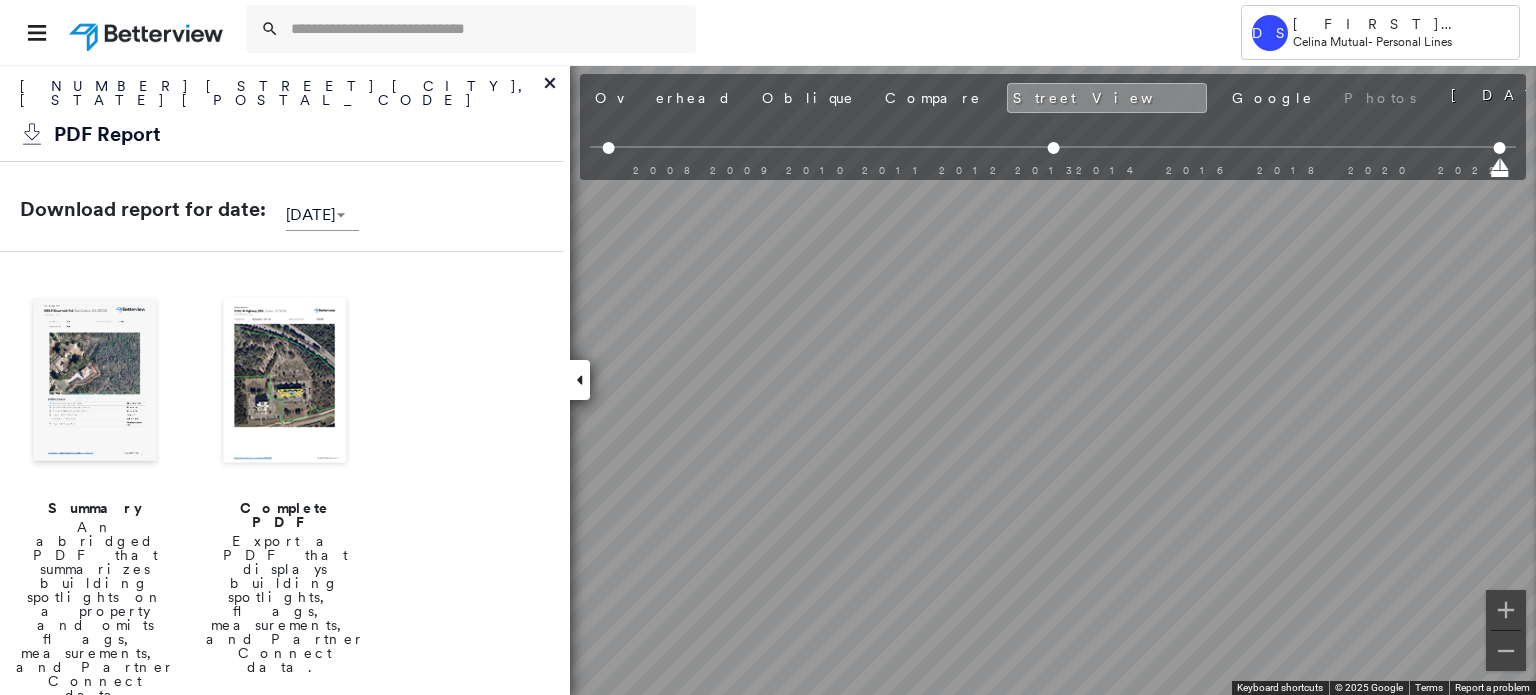 click on "Export a PDF that displays building spotlights, flags, measurements, and Partner Connect data." at bounding box center (285, 604) 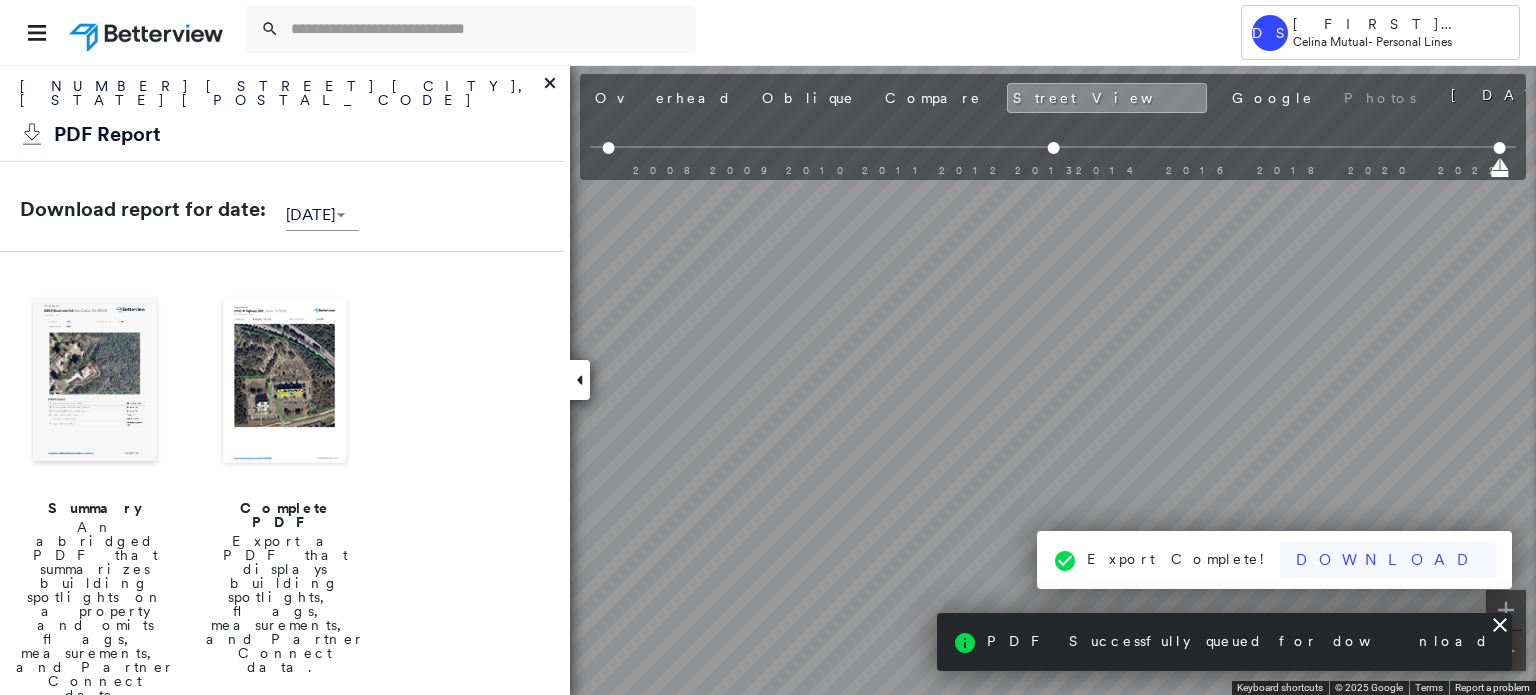 click on "Download" at bounding box center (1388, 560) 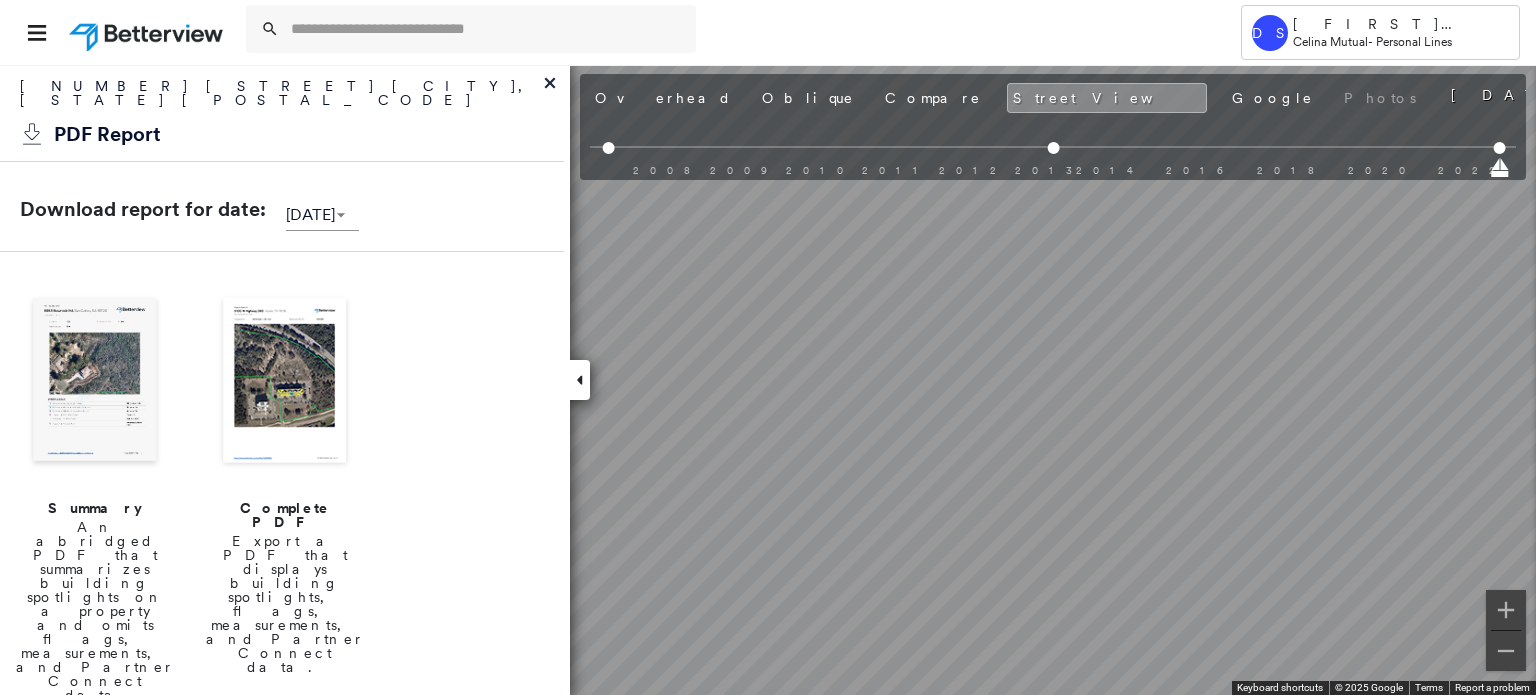 click at bounding box center [148, 32] 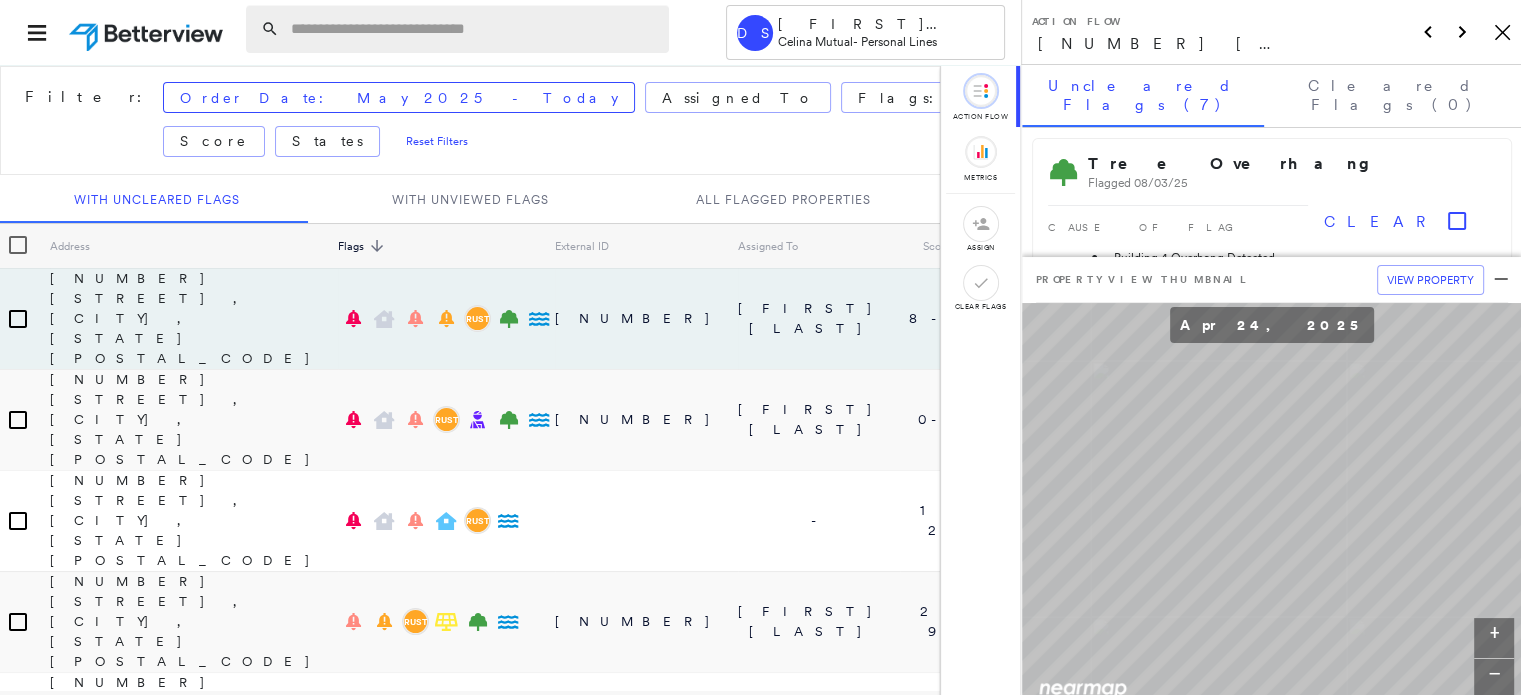click at bounding box center (474, 29) 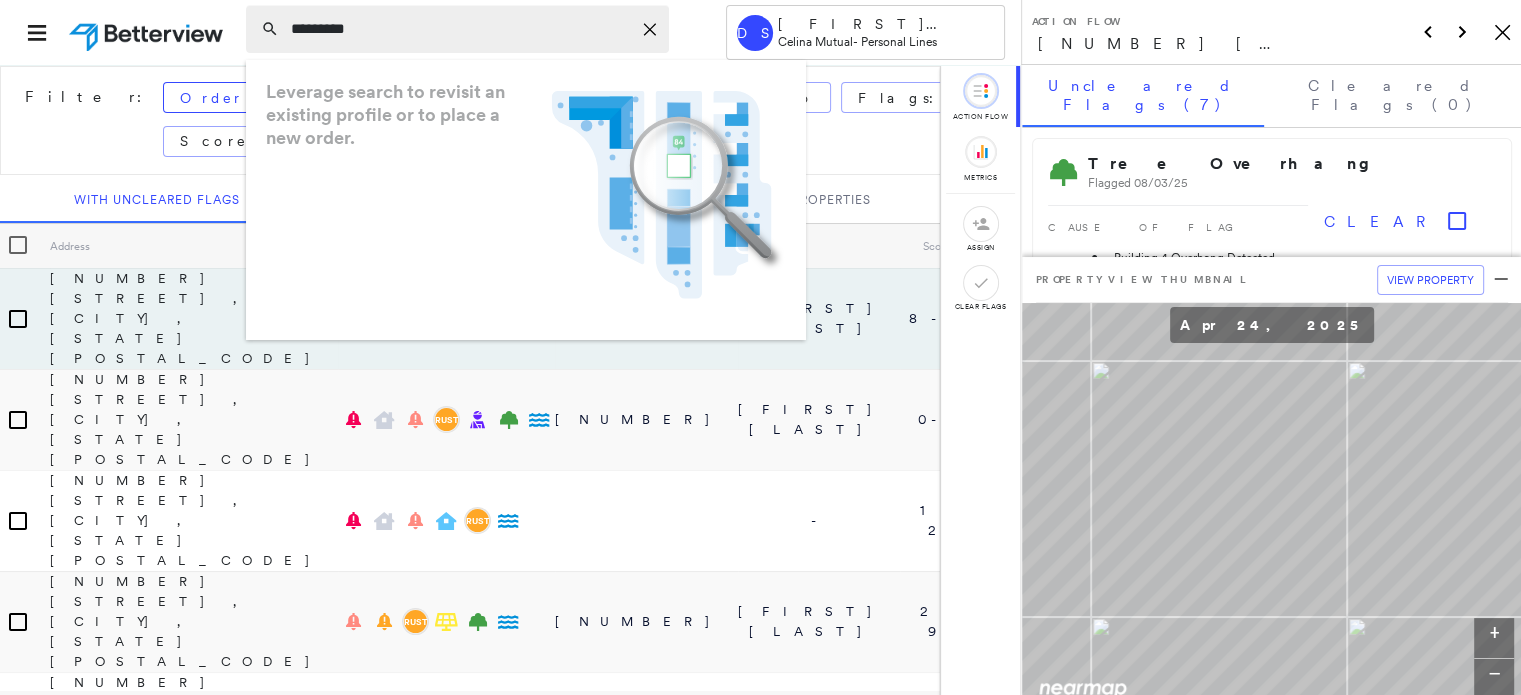 type on "*********" 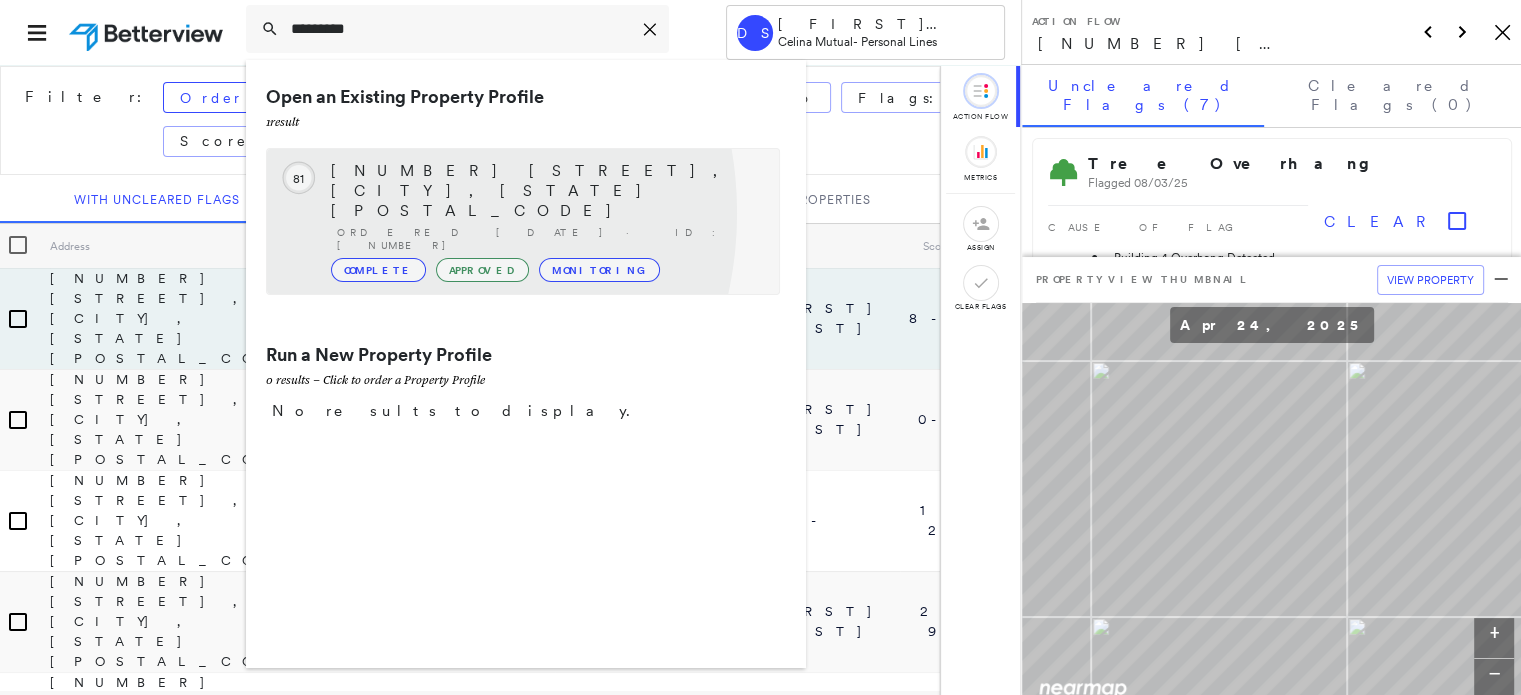 click on "Complete" at bounding box center [378, 270] 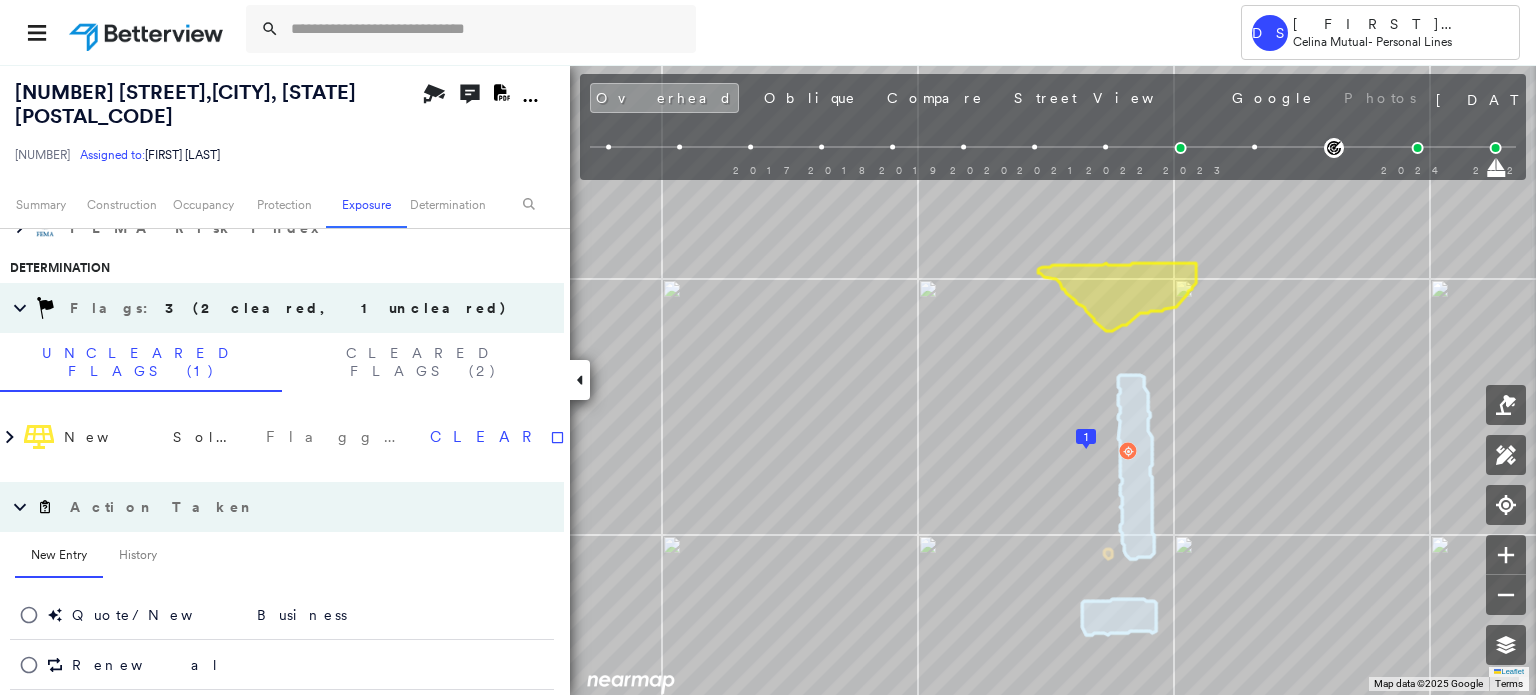 scroll, scrollTop: 1205, scrollLeft: 0, axis: vertical 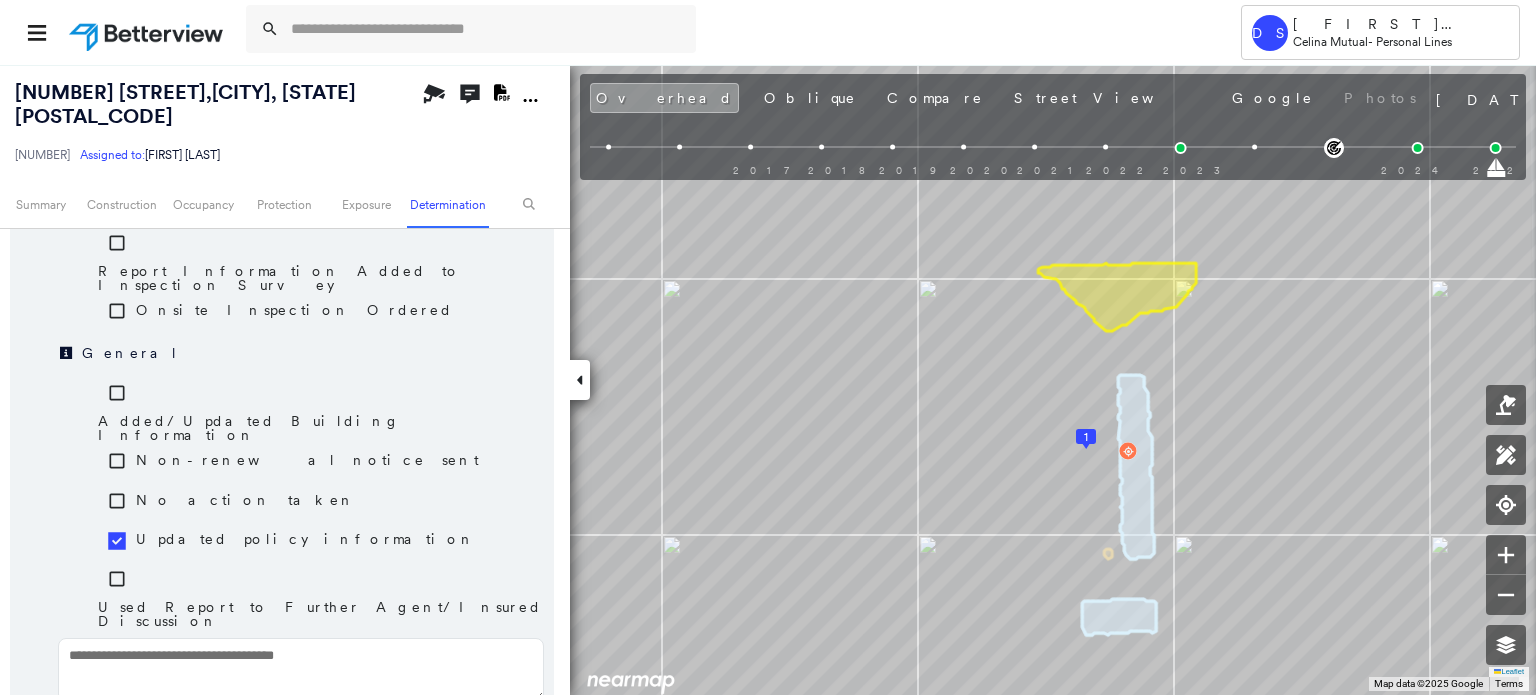 click at bounding box center [301, 670] 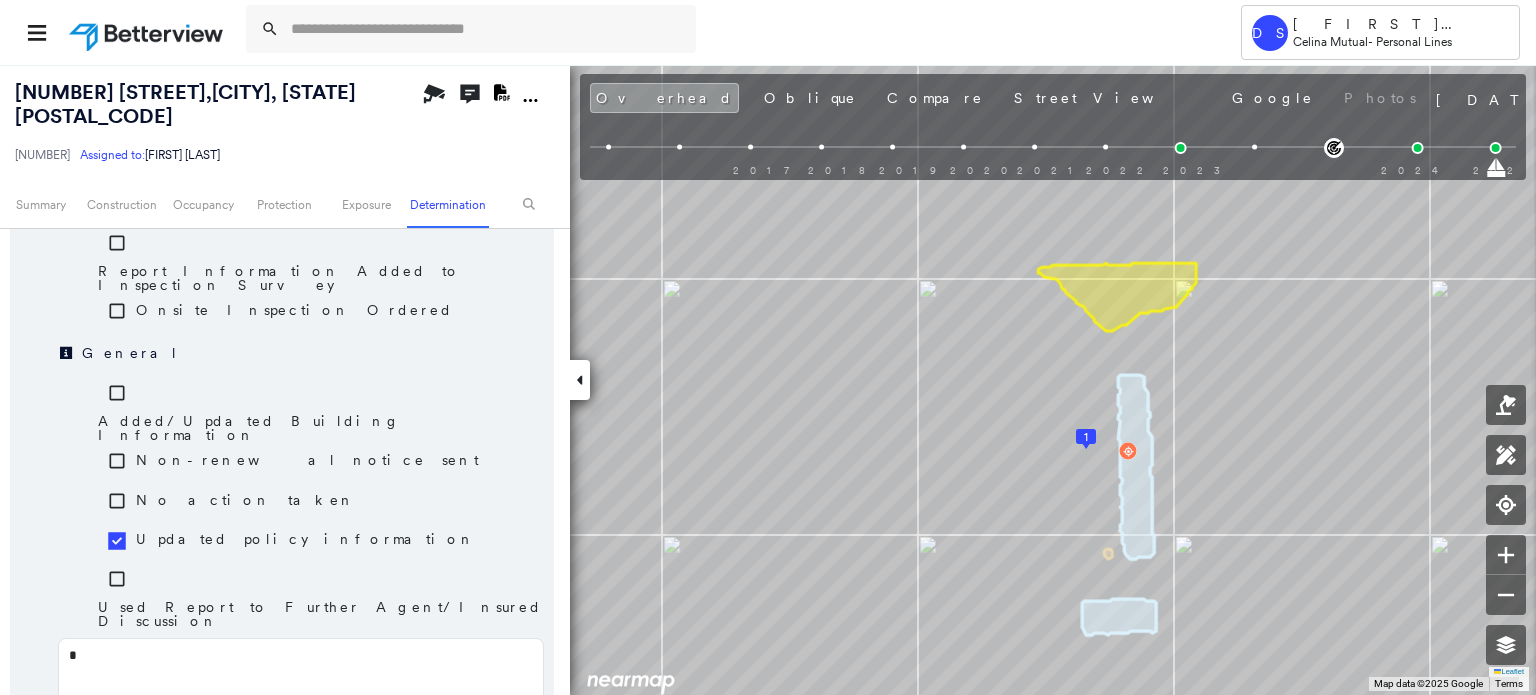 type on "**" 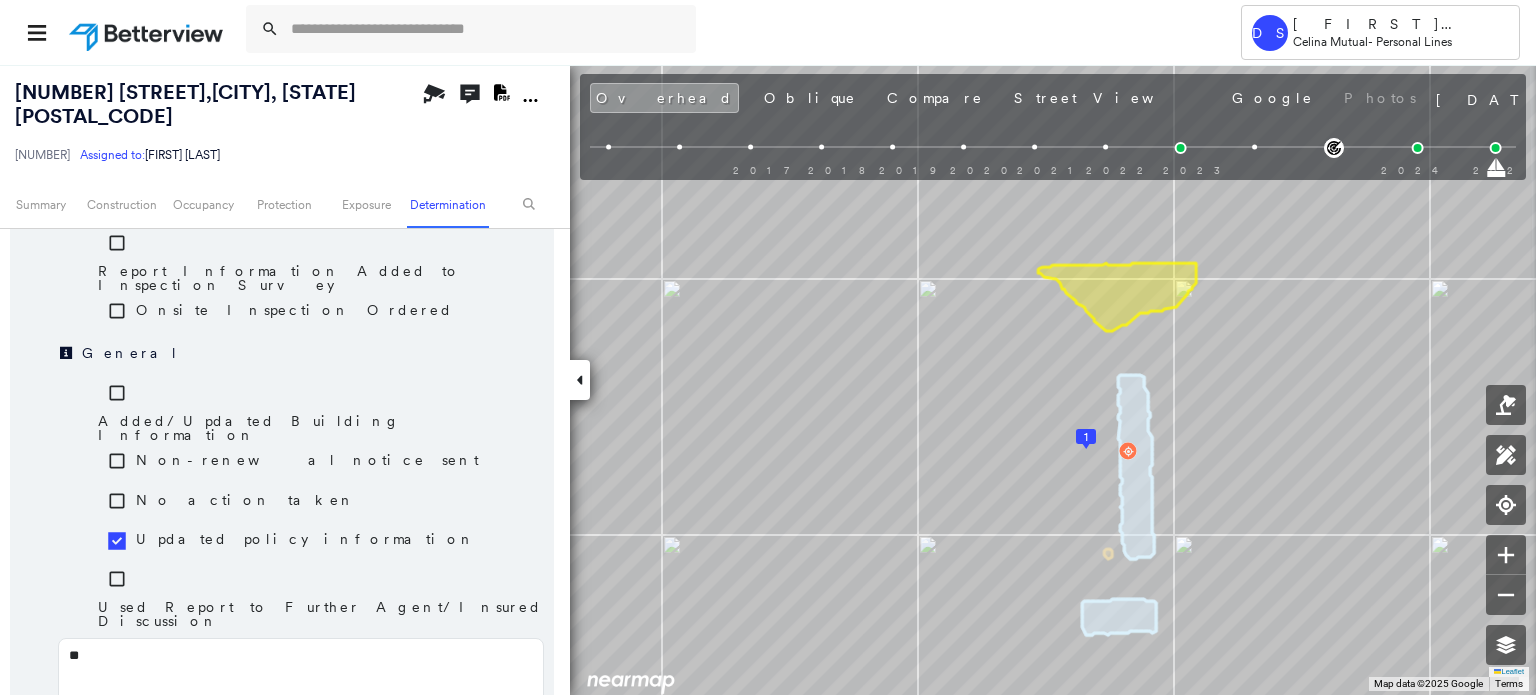 type on "***" 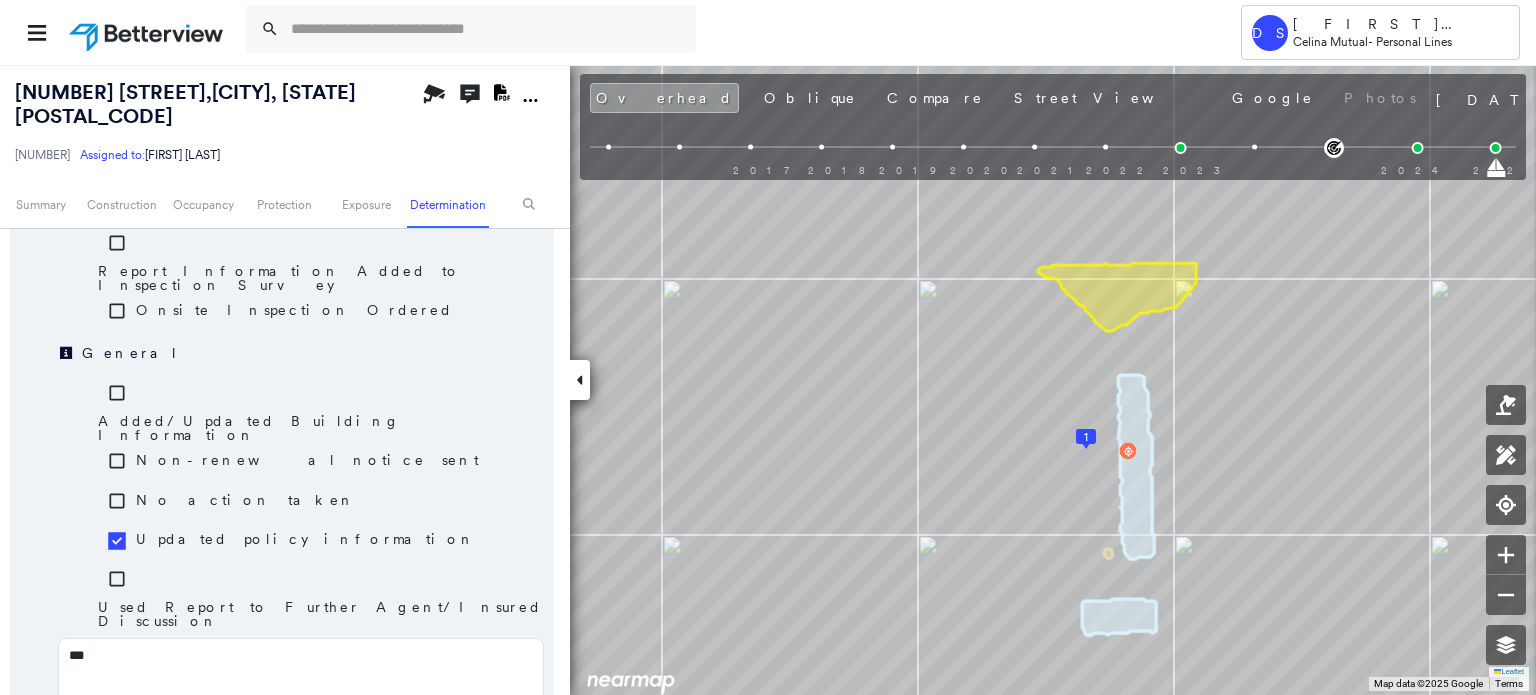 type on "****" 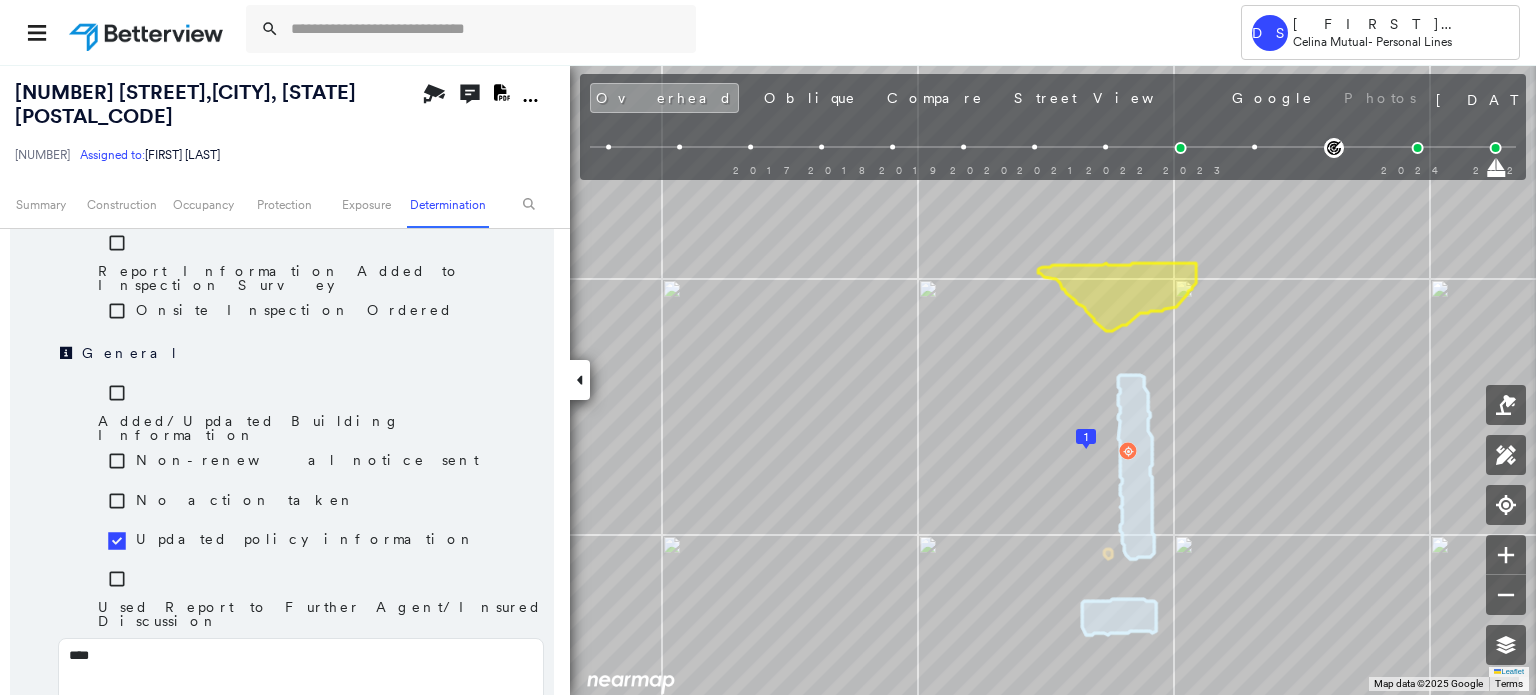 type on "*****" 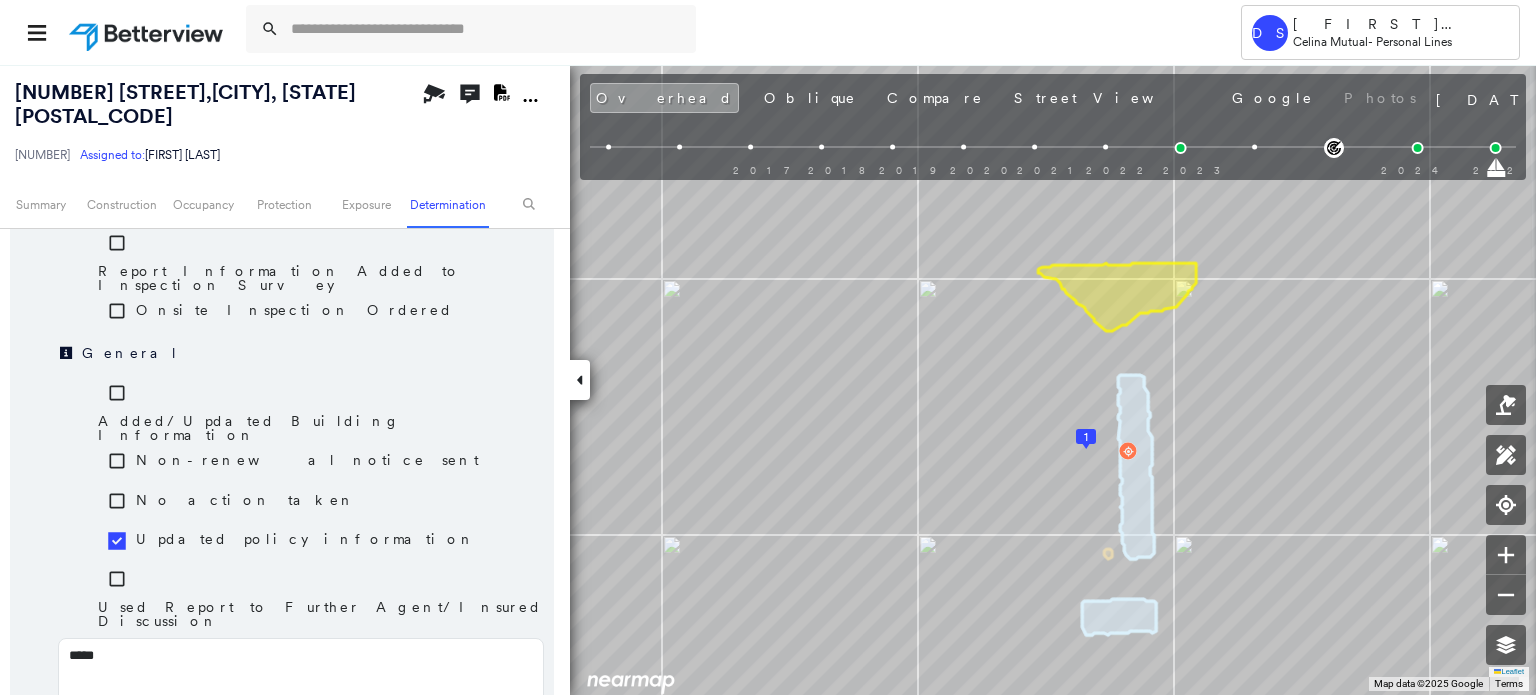 type on "*****" 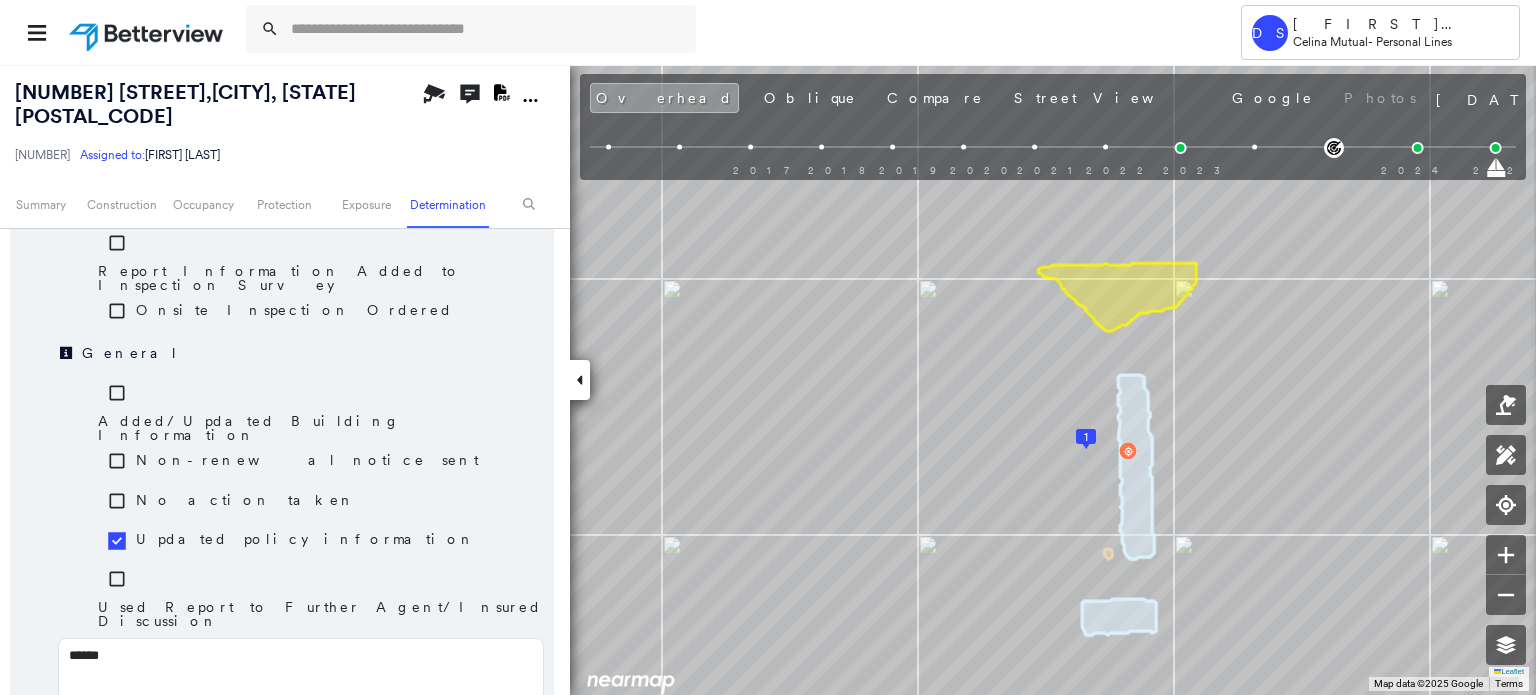 type on "*******" 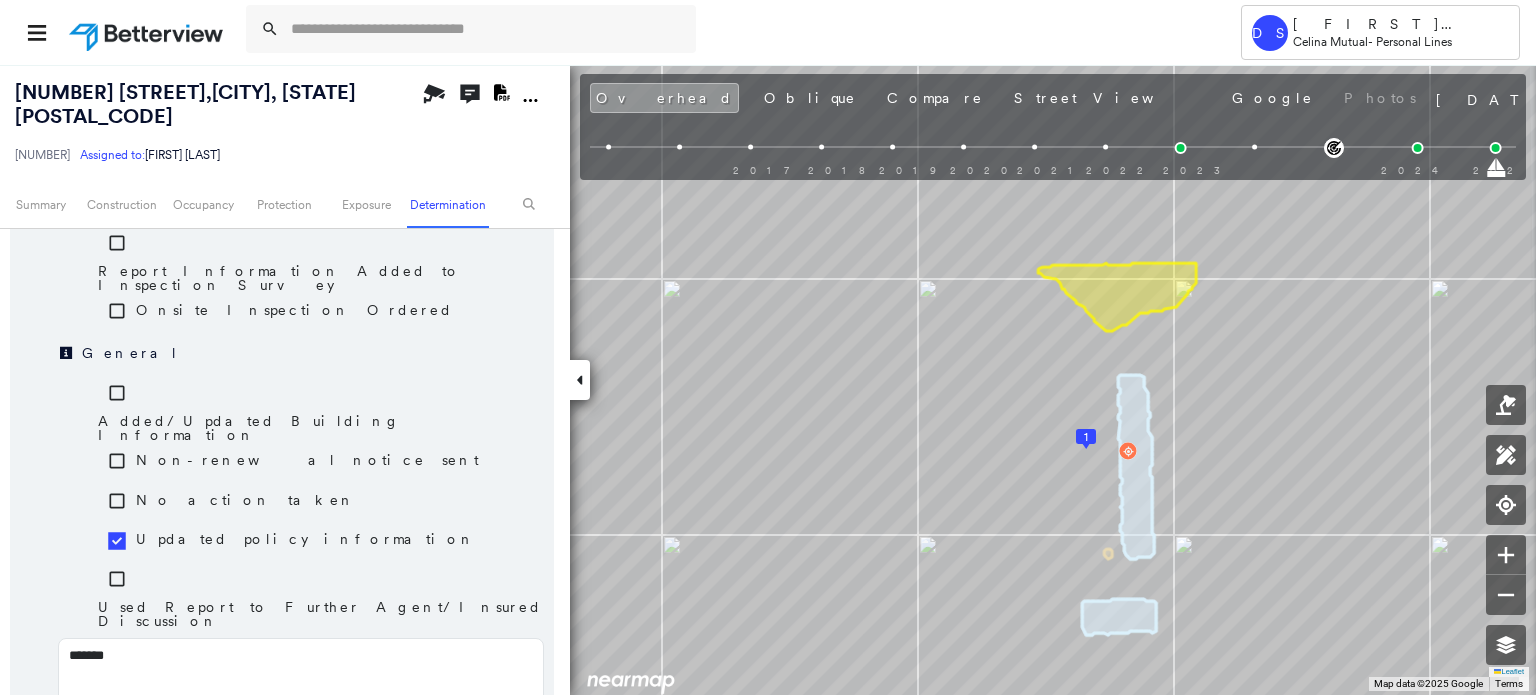 type on "********" 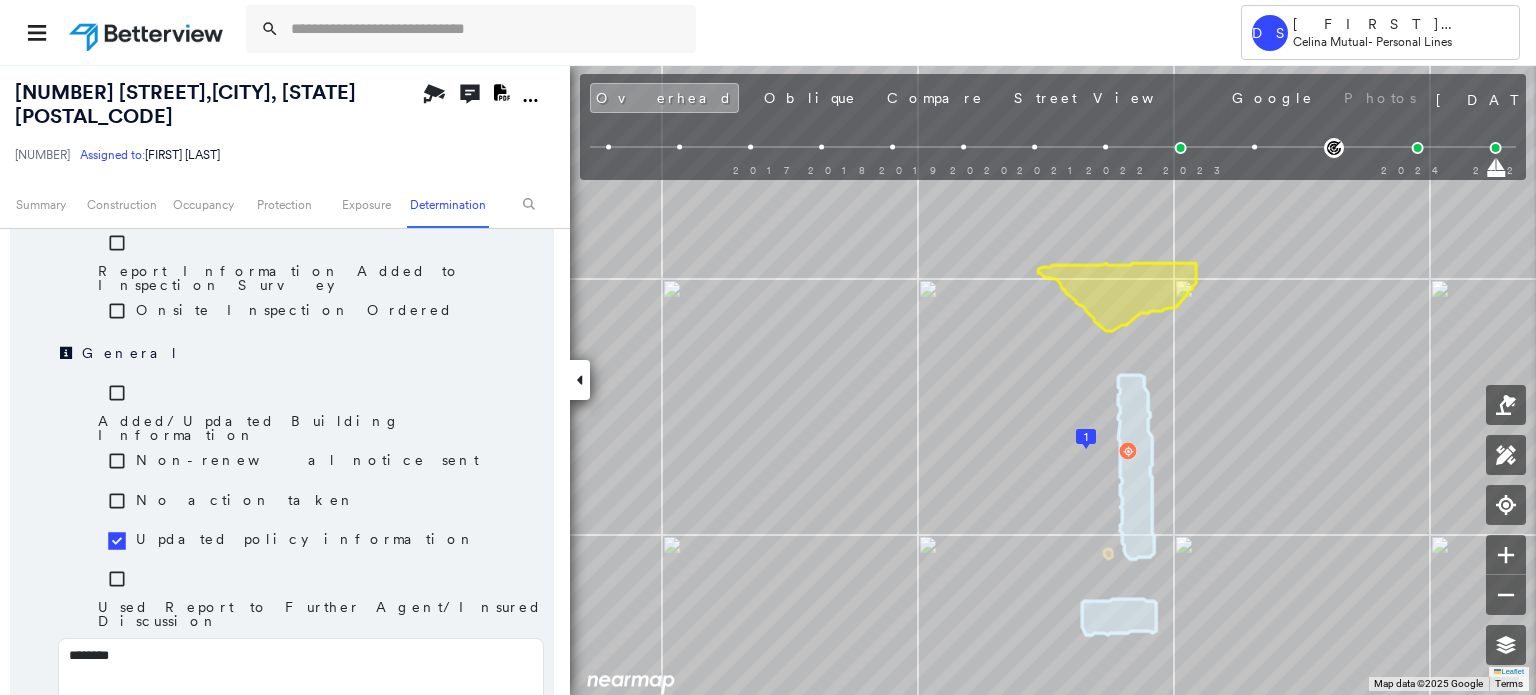 type on "*********" 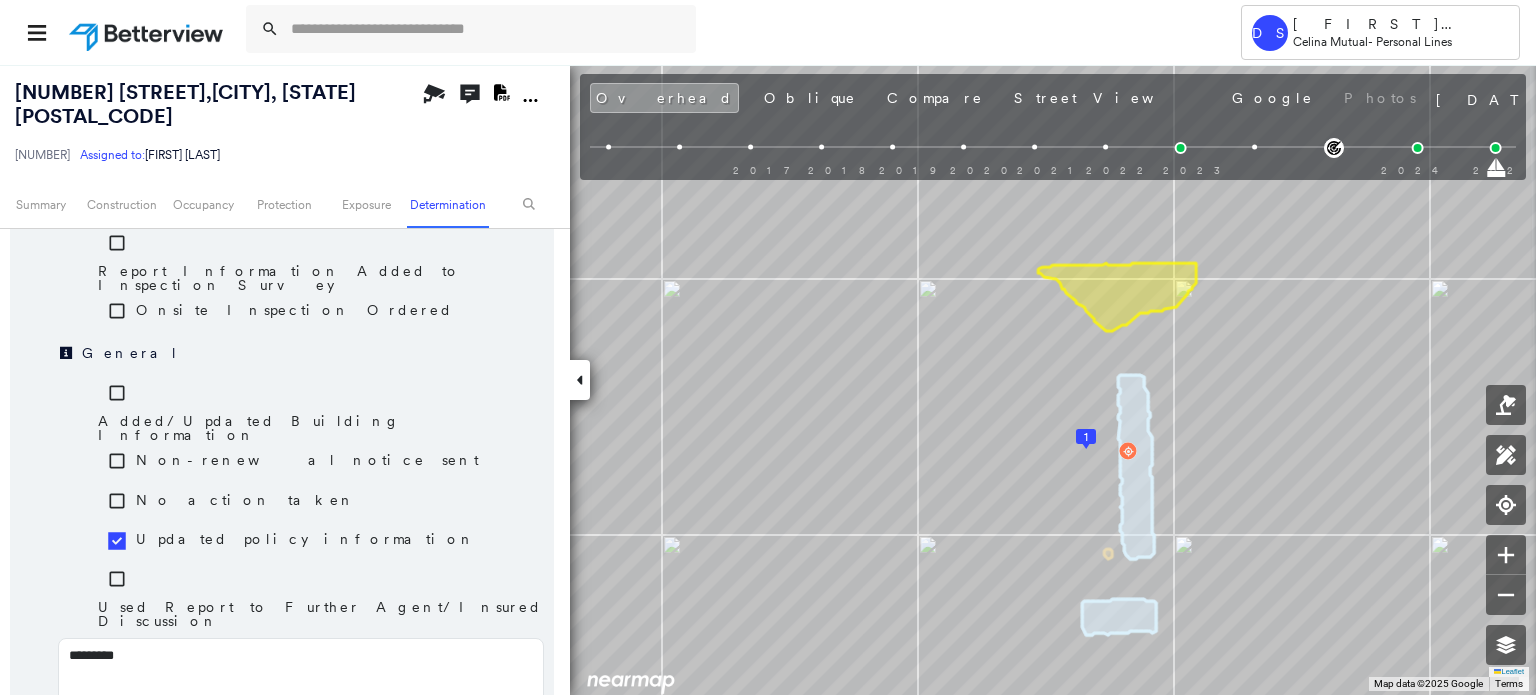 type on "**********" 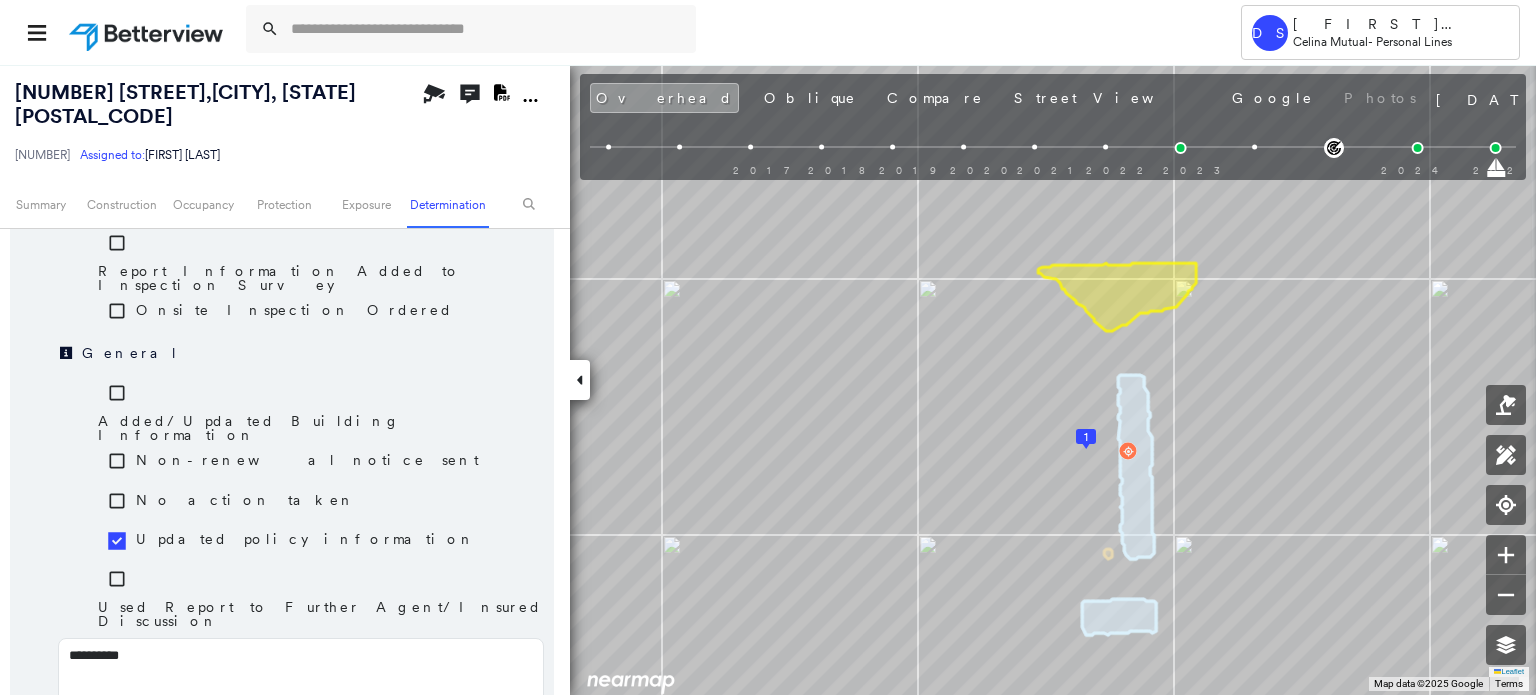type on "**********" 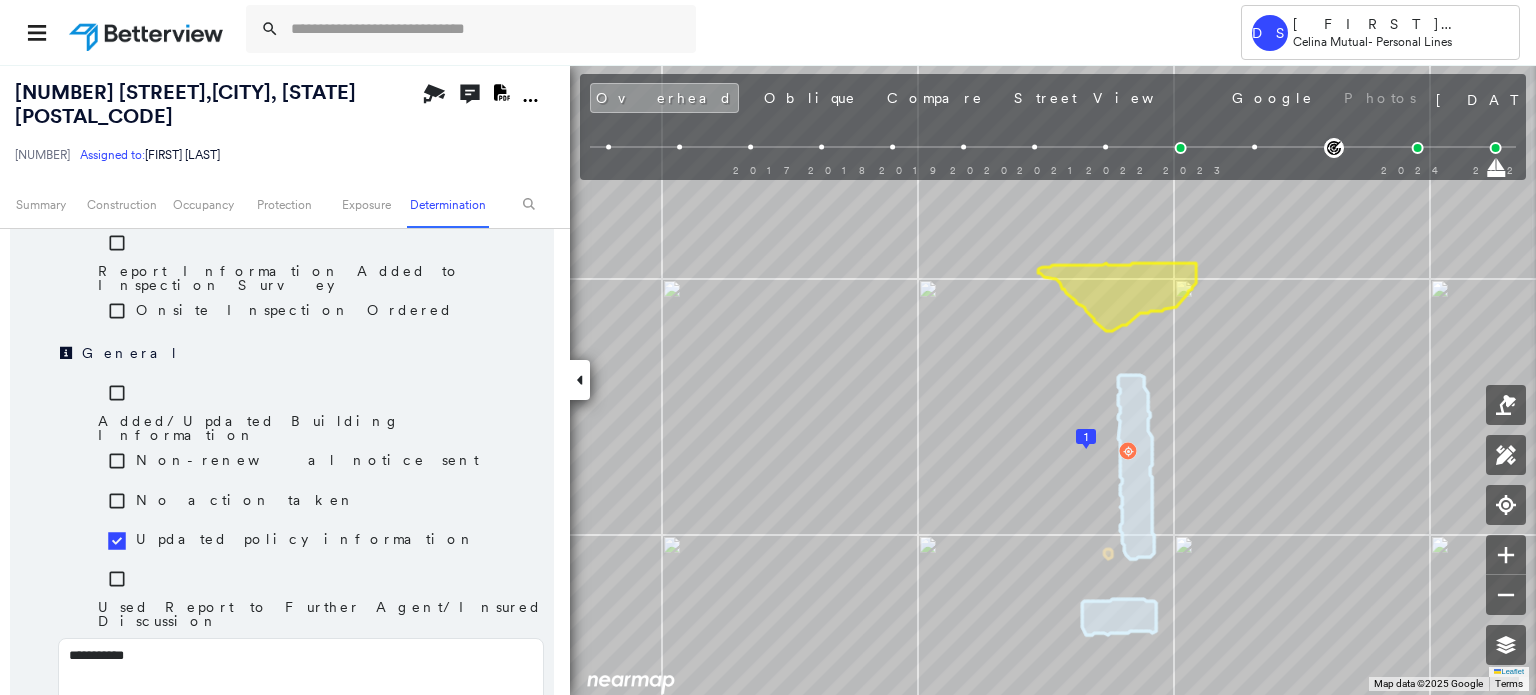 type on "**********" 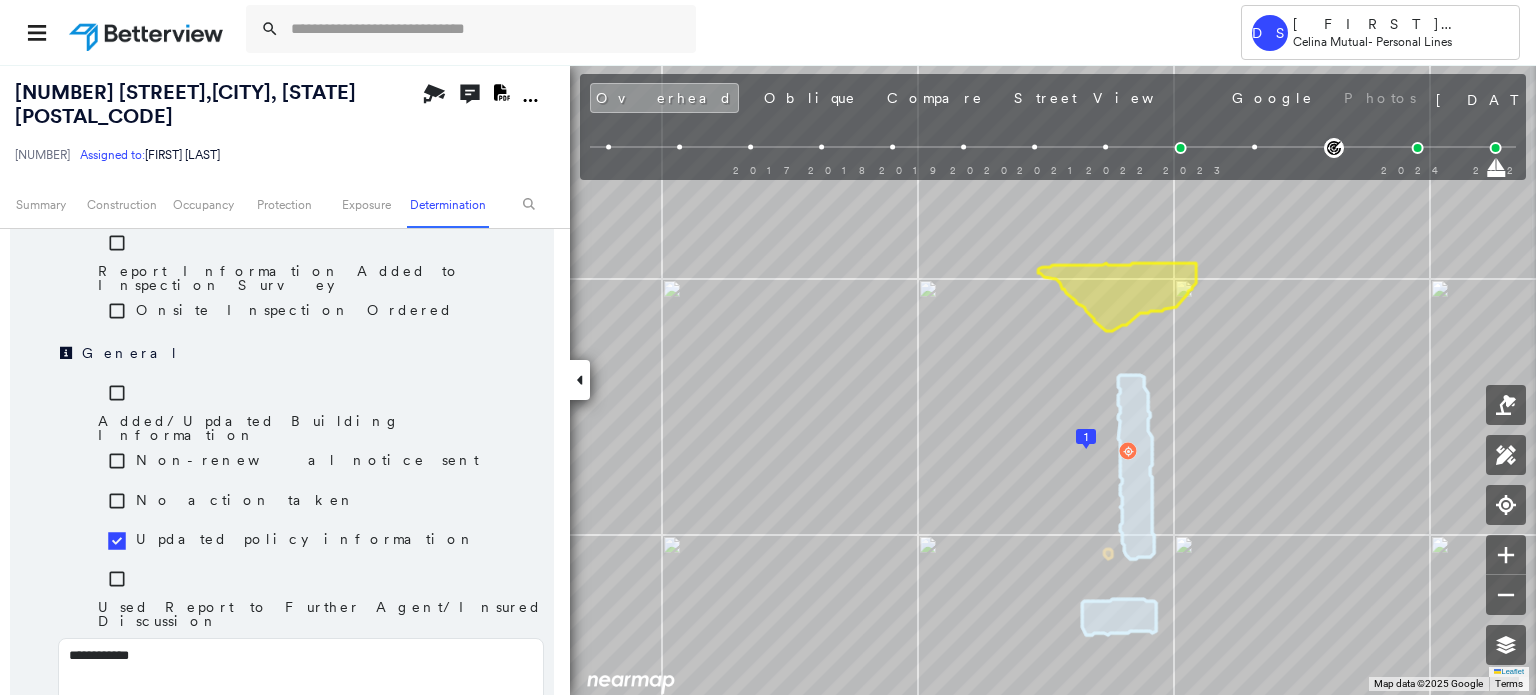 type on "**********" 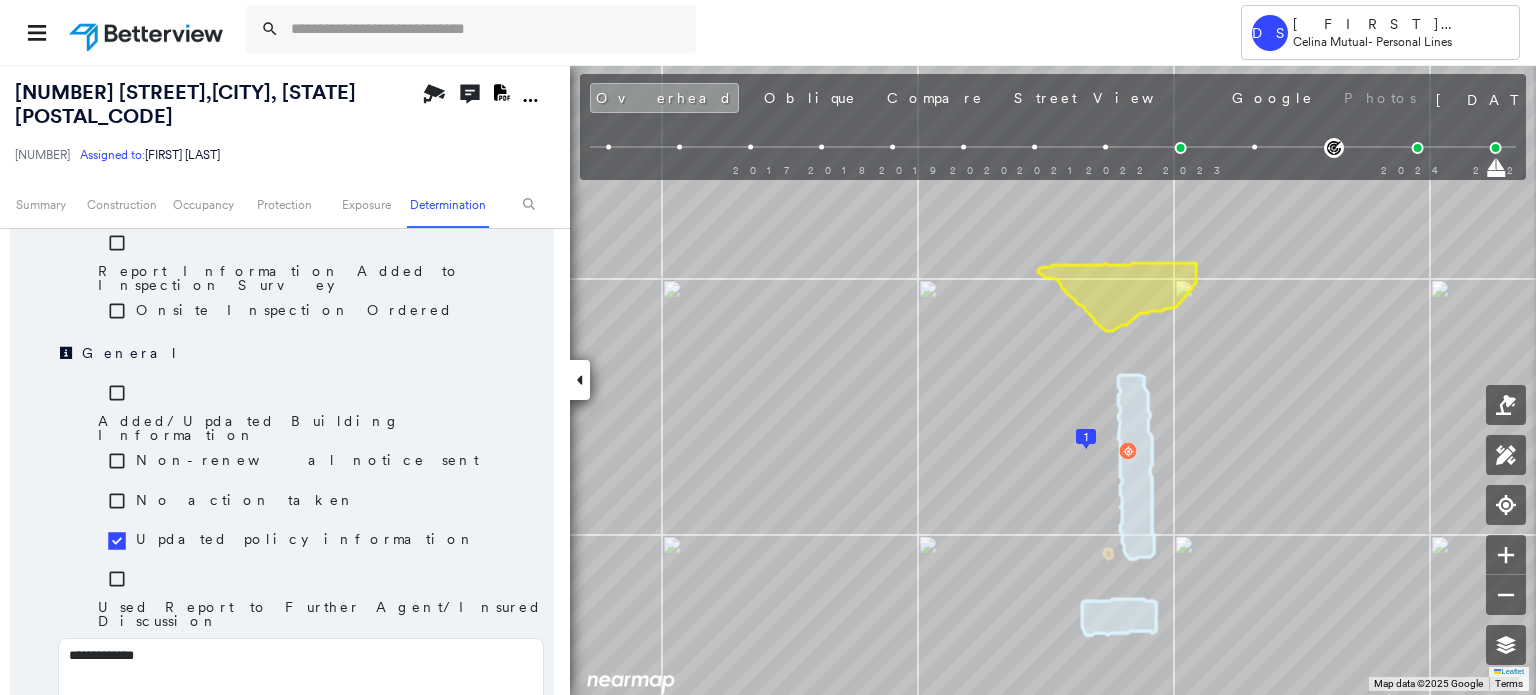 type on "**********" 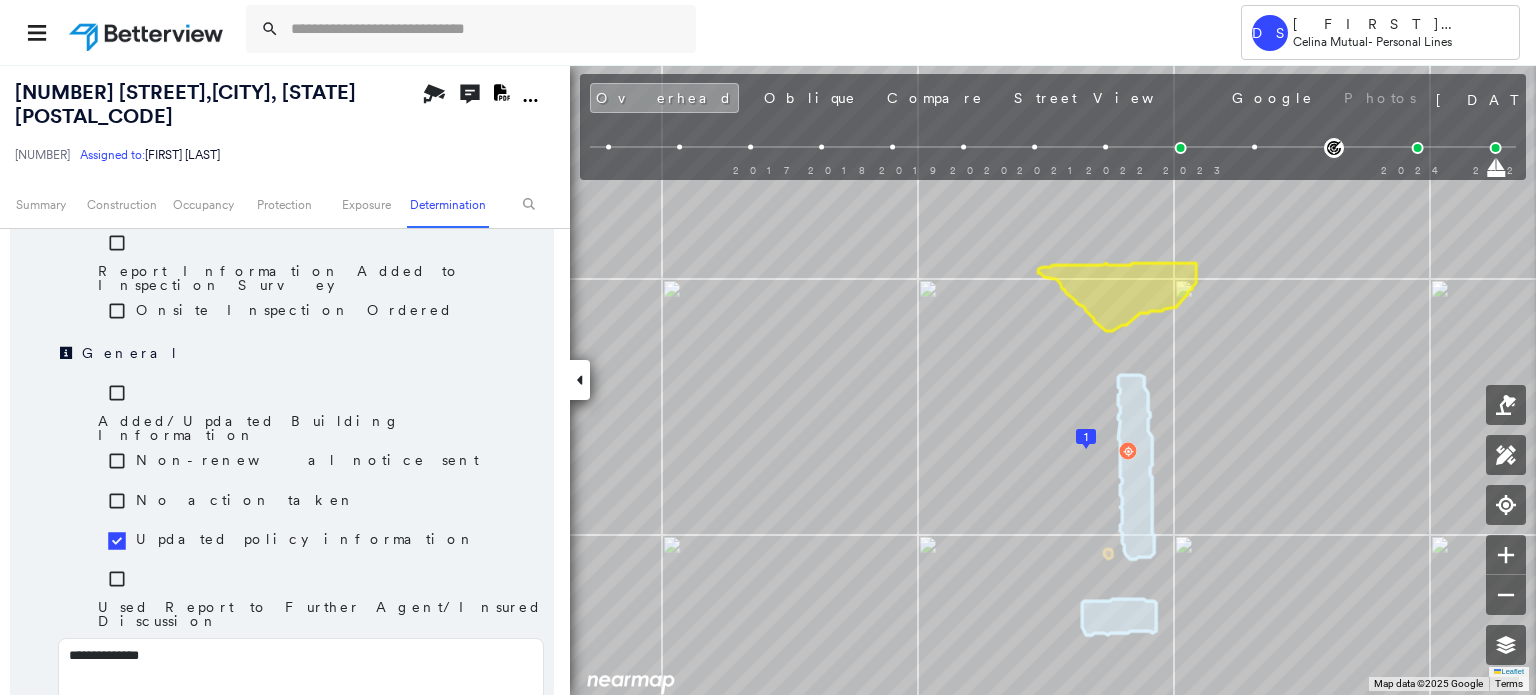 type on "**********" 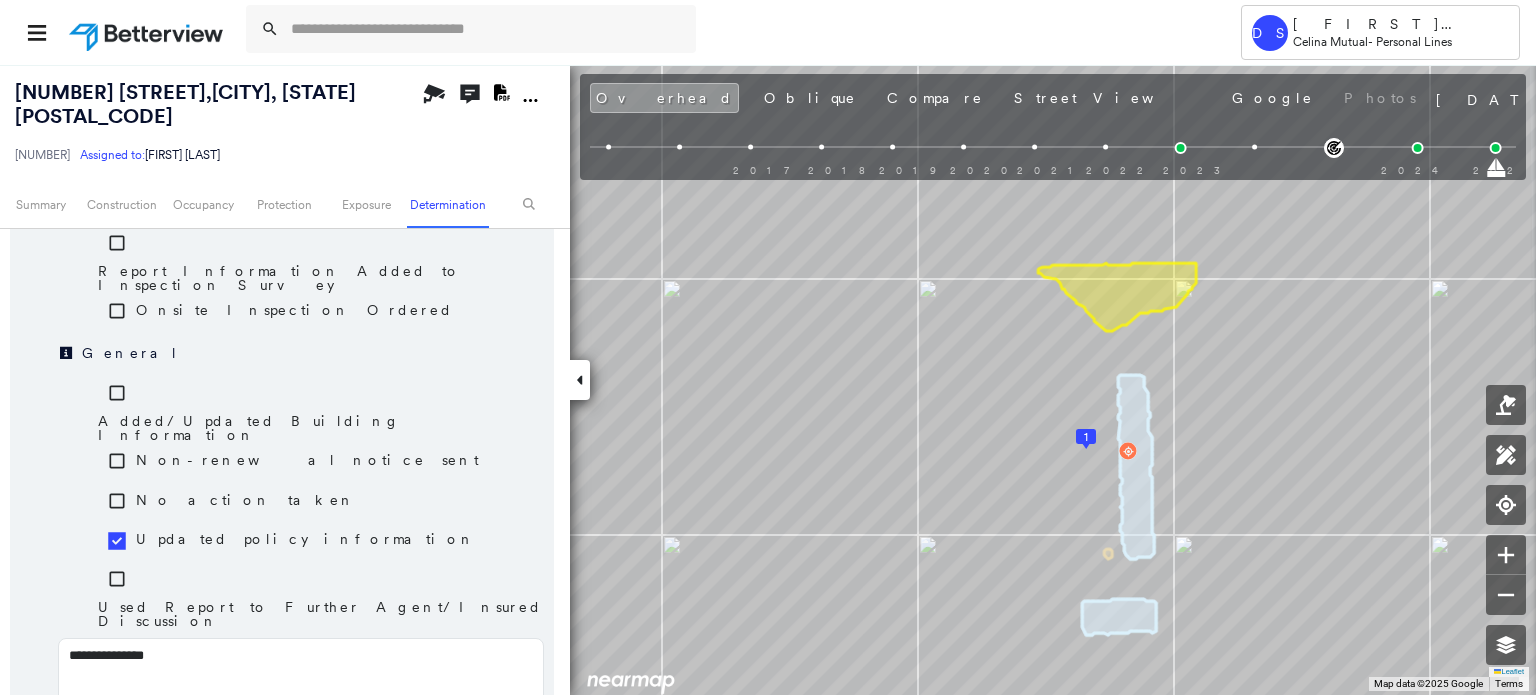 type on "**********" 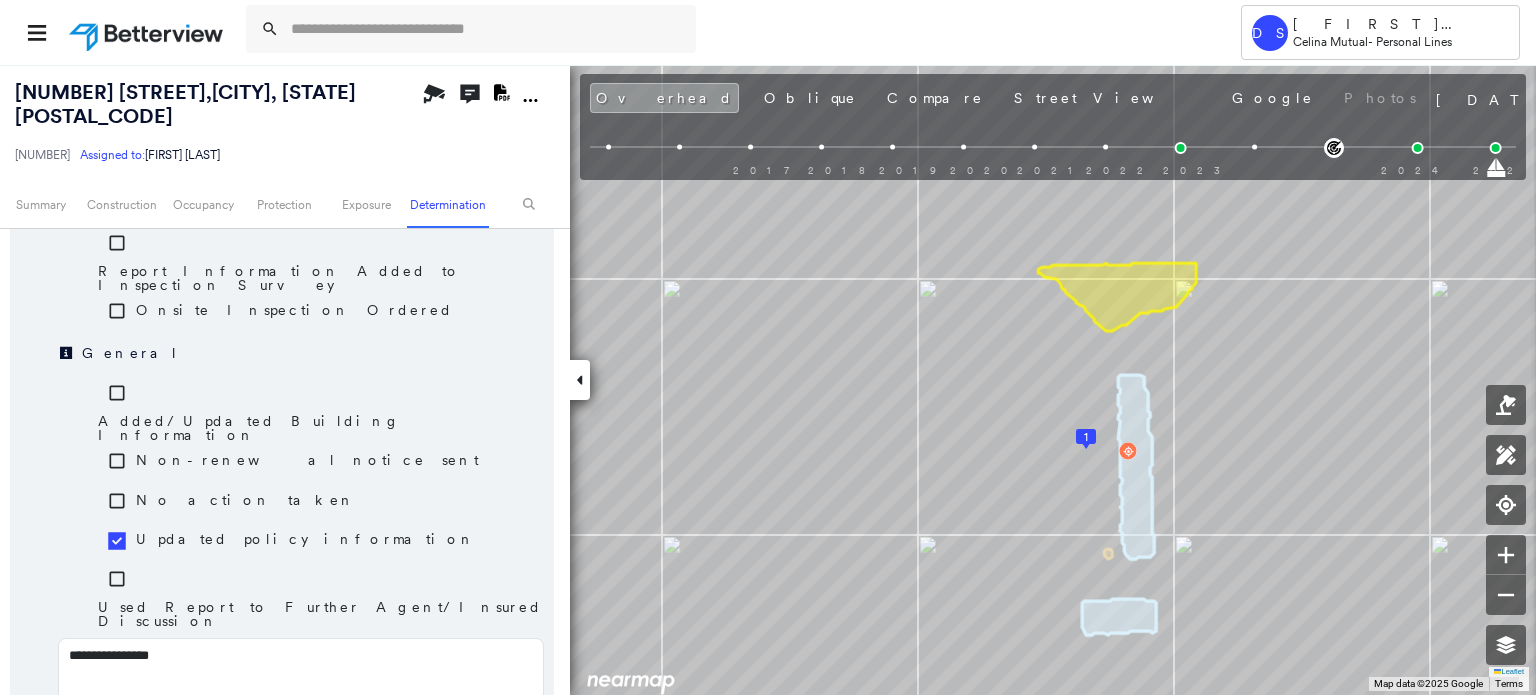 type on "**********" 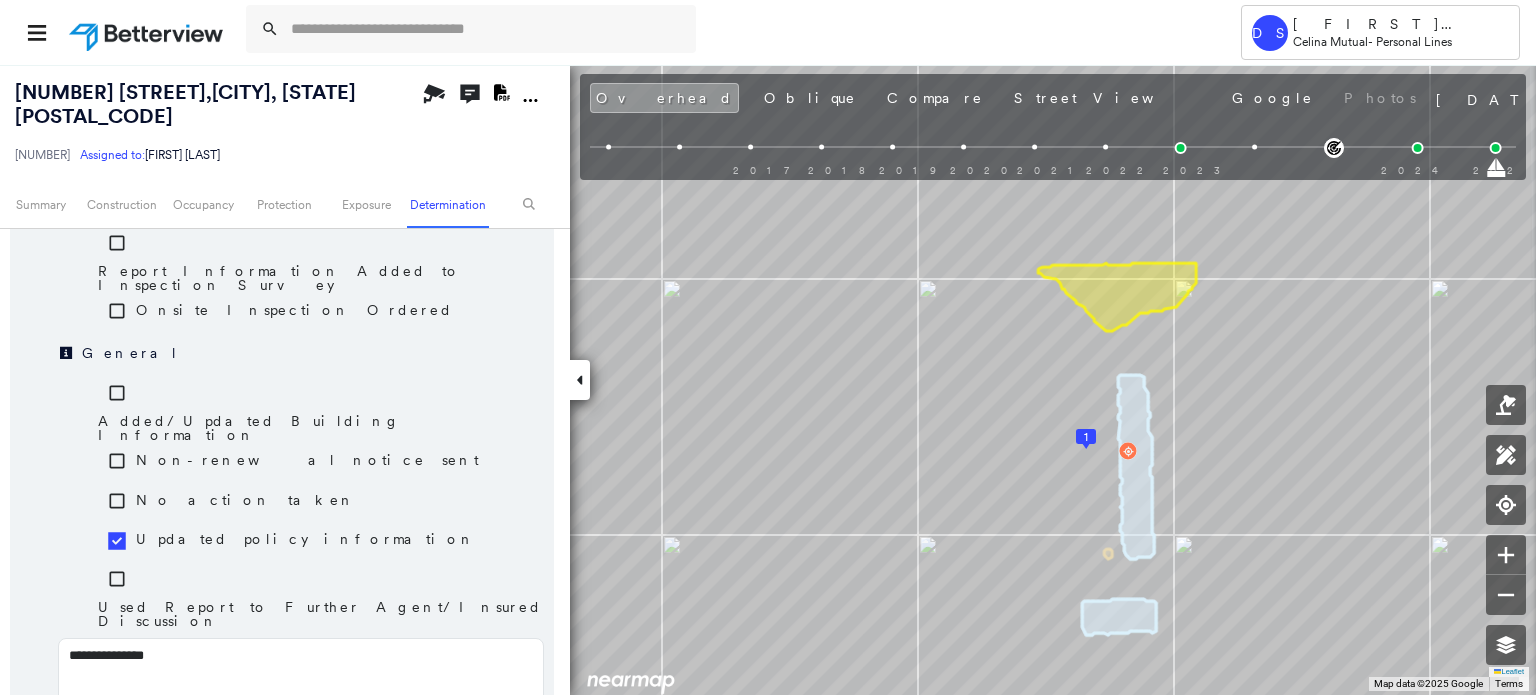 type on "**********" 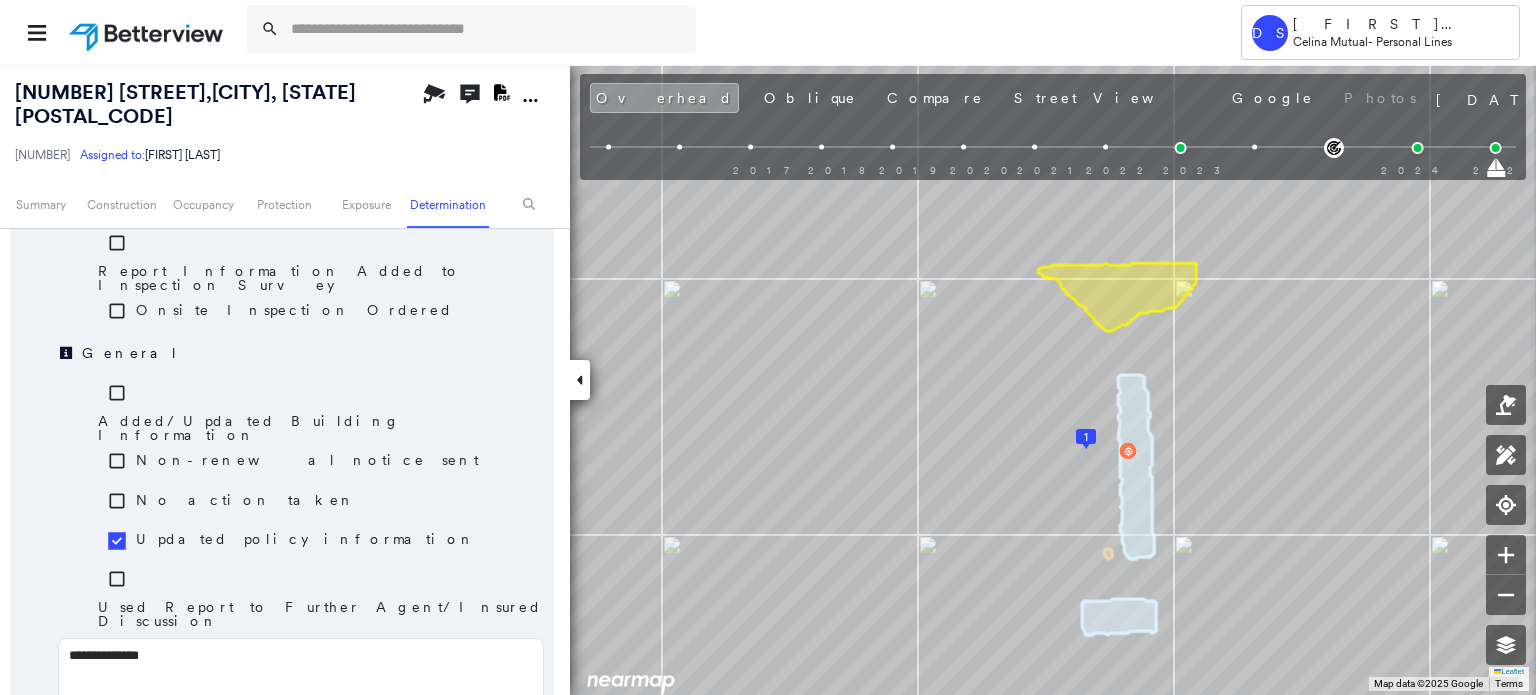 type on "**********" 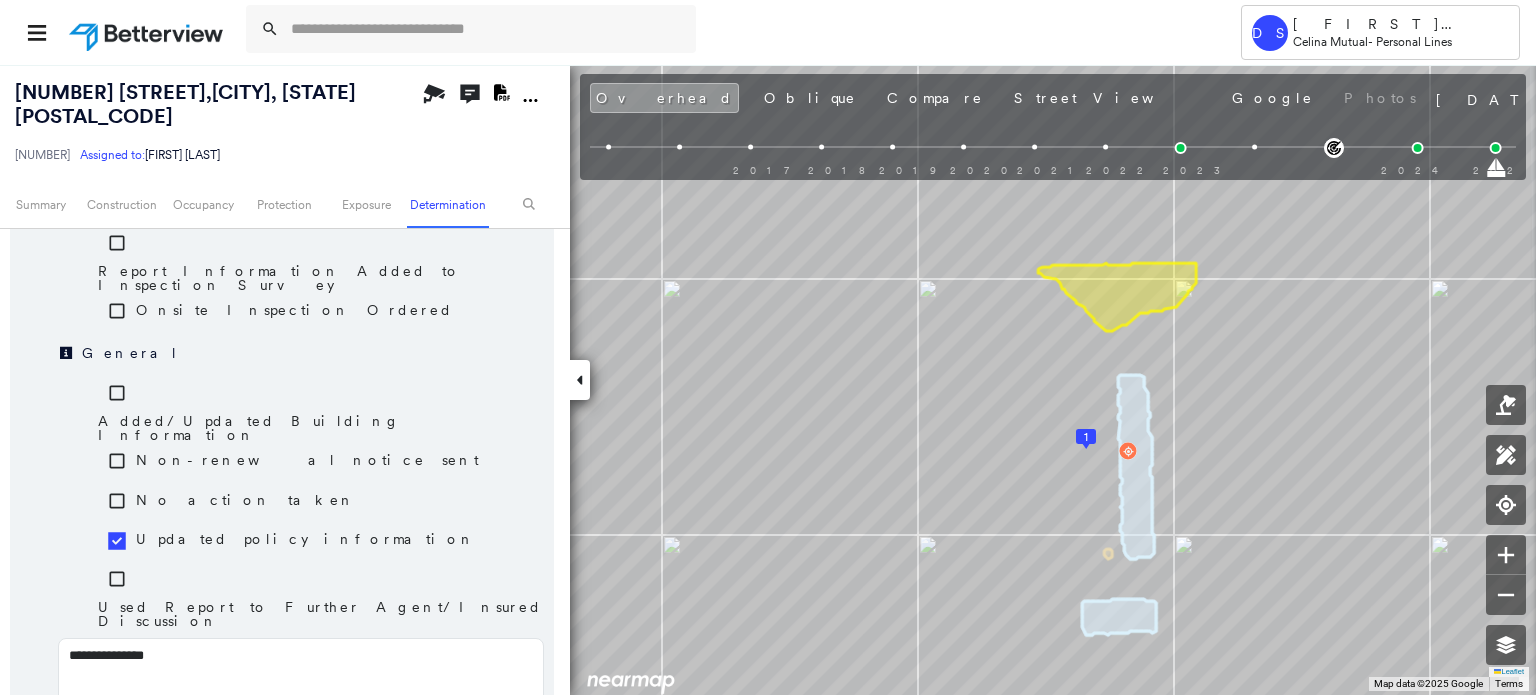 type on "**********" 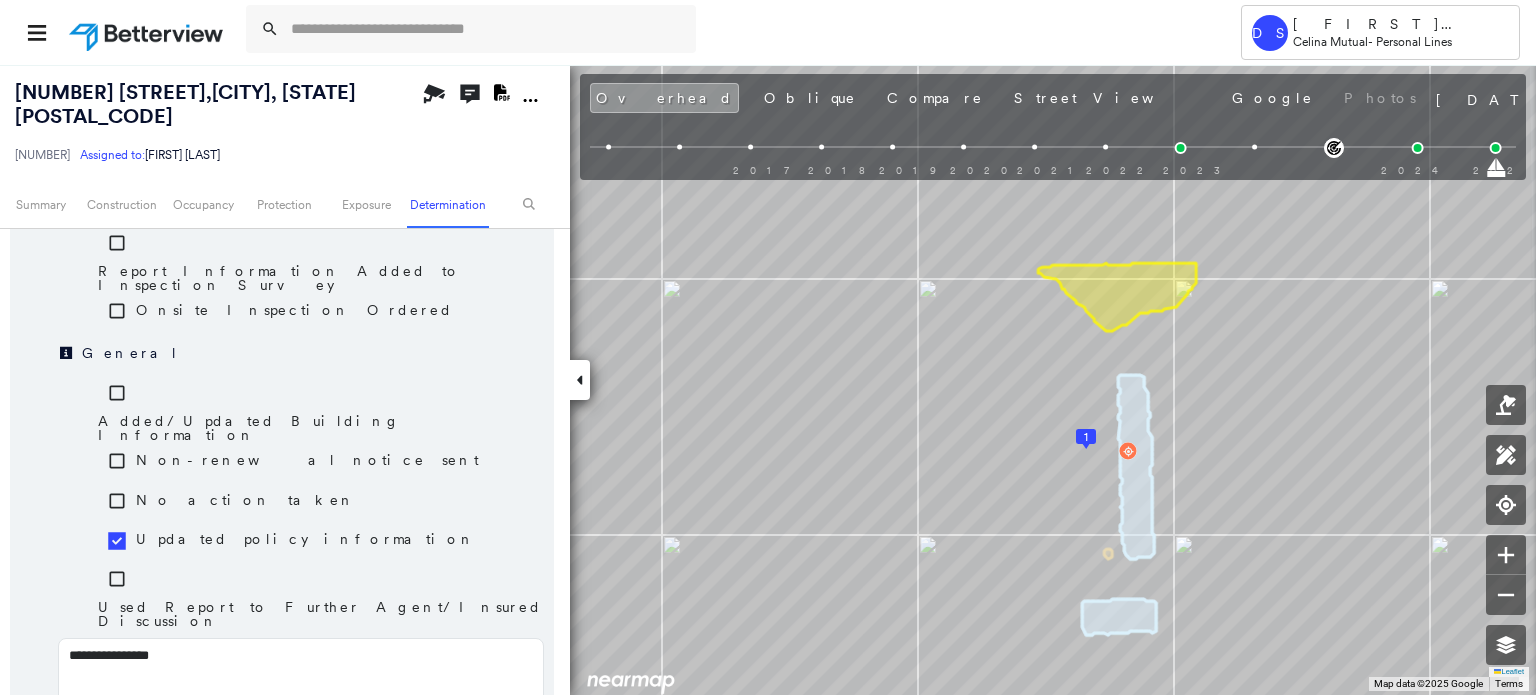 type on "**********" 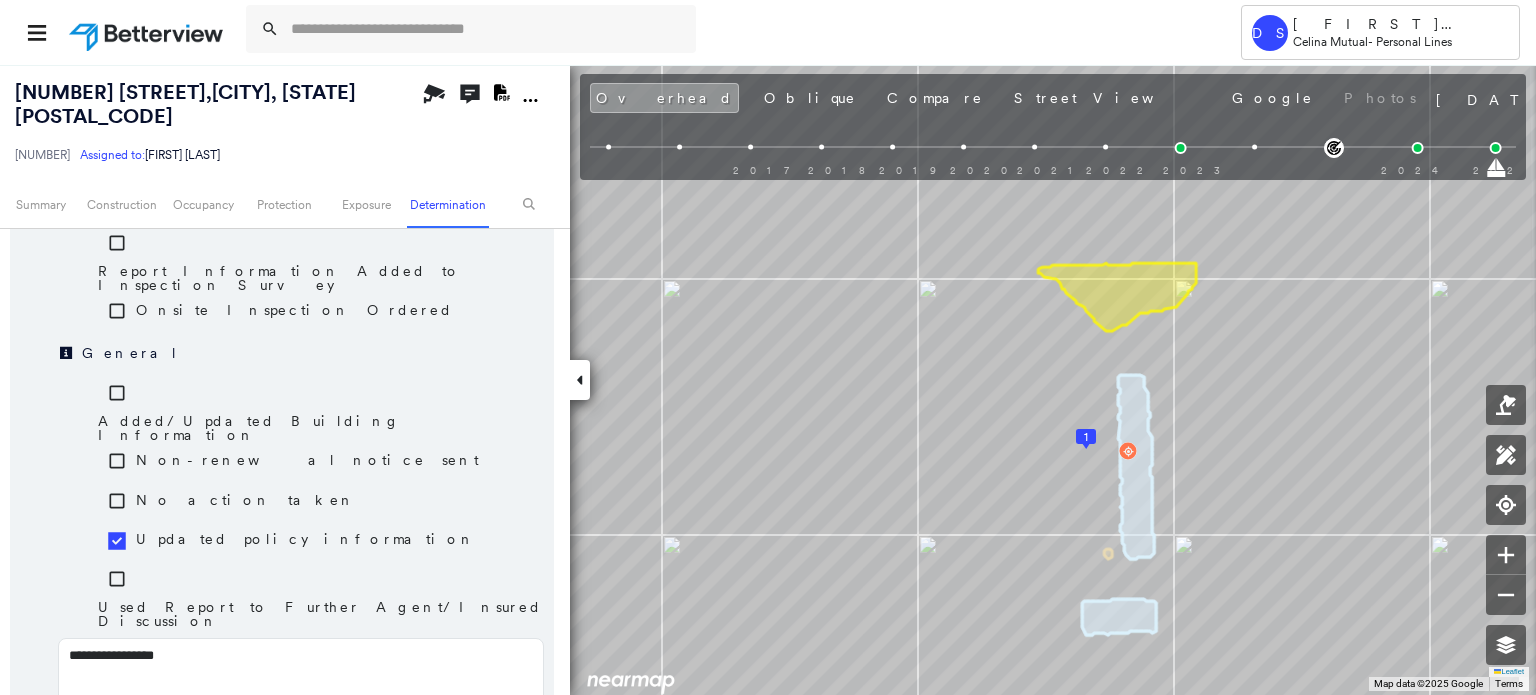type on "**********" 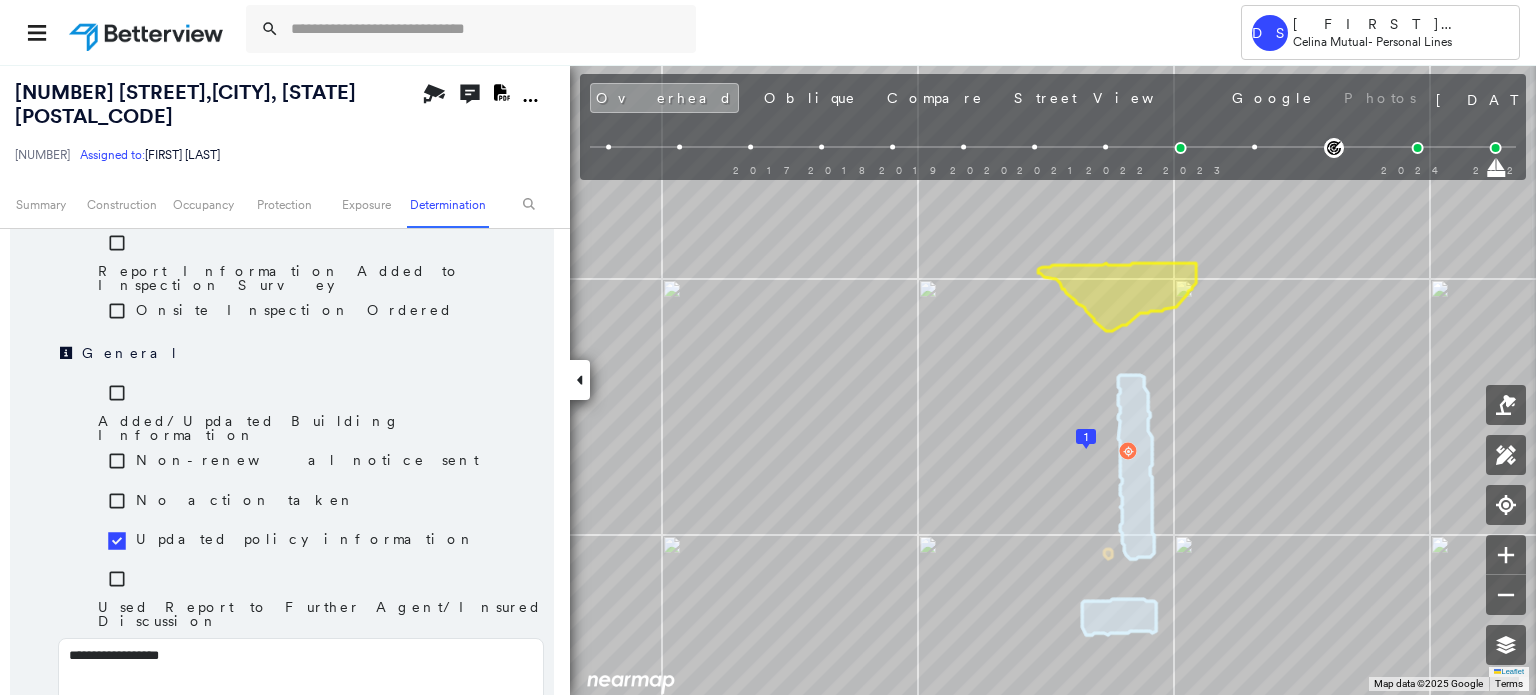 type on "**********" 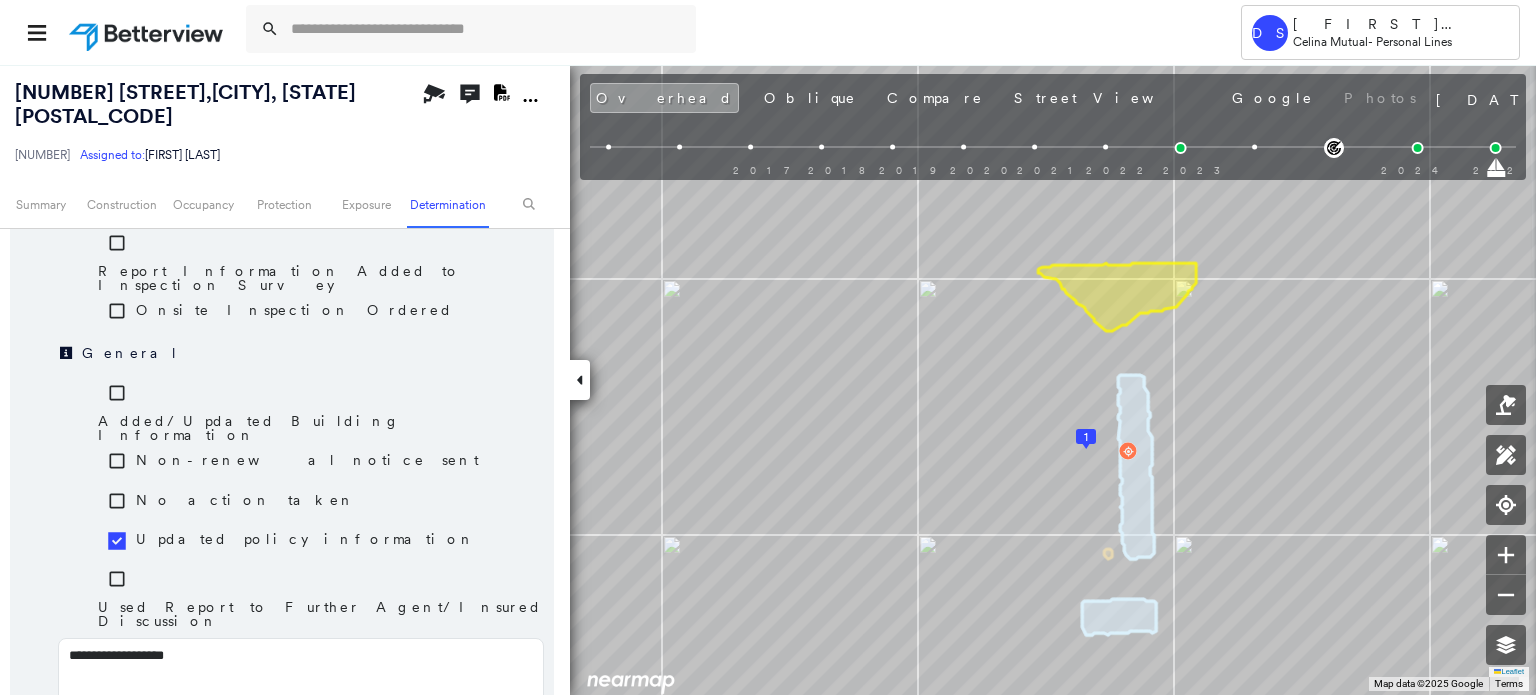 type on "**********" 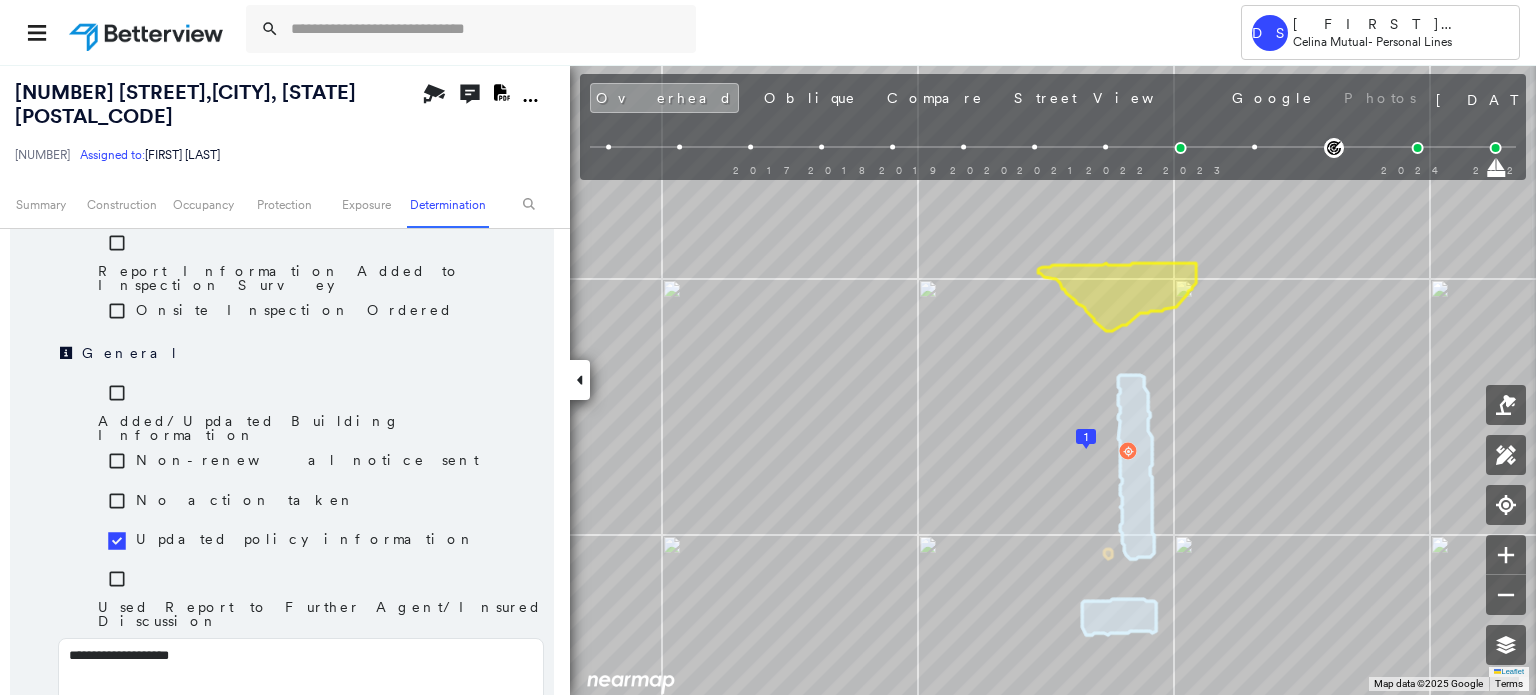 type on "**********" 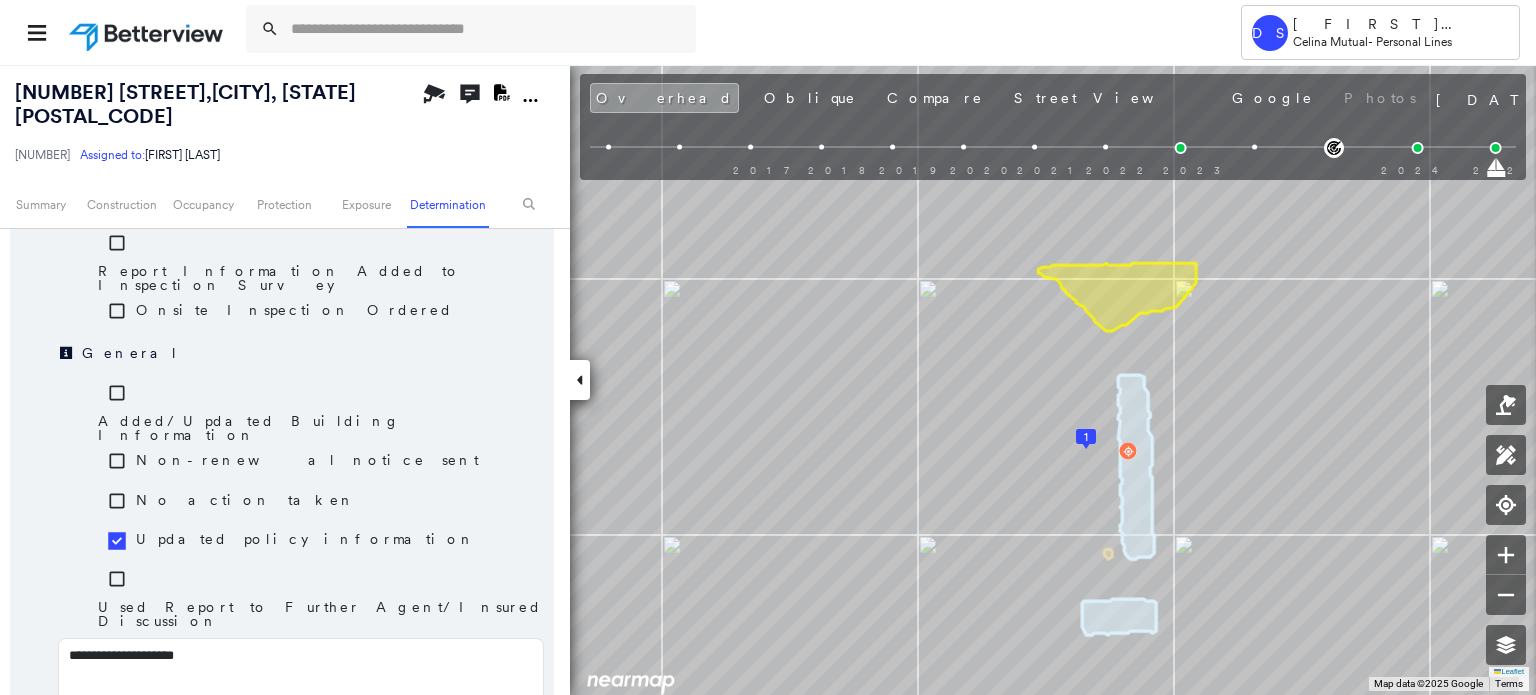 type on "**********" 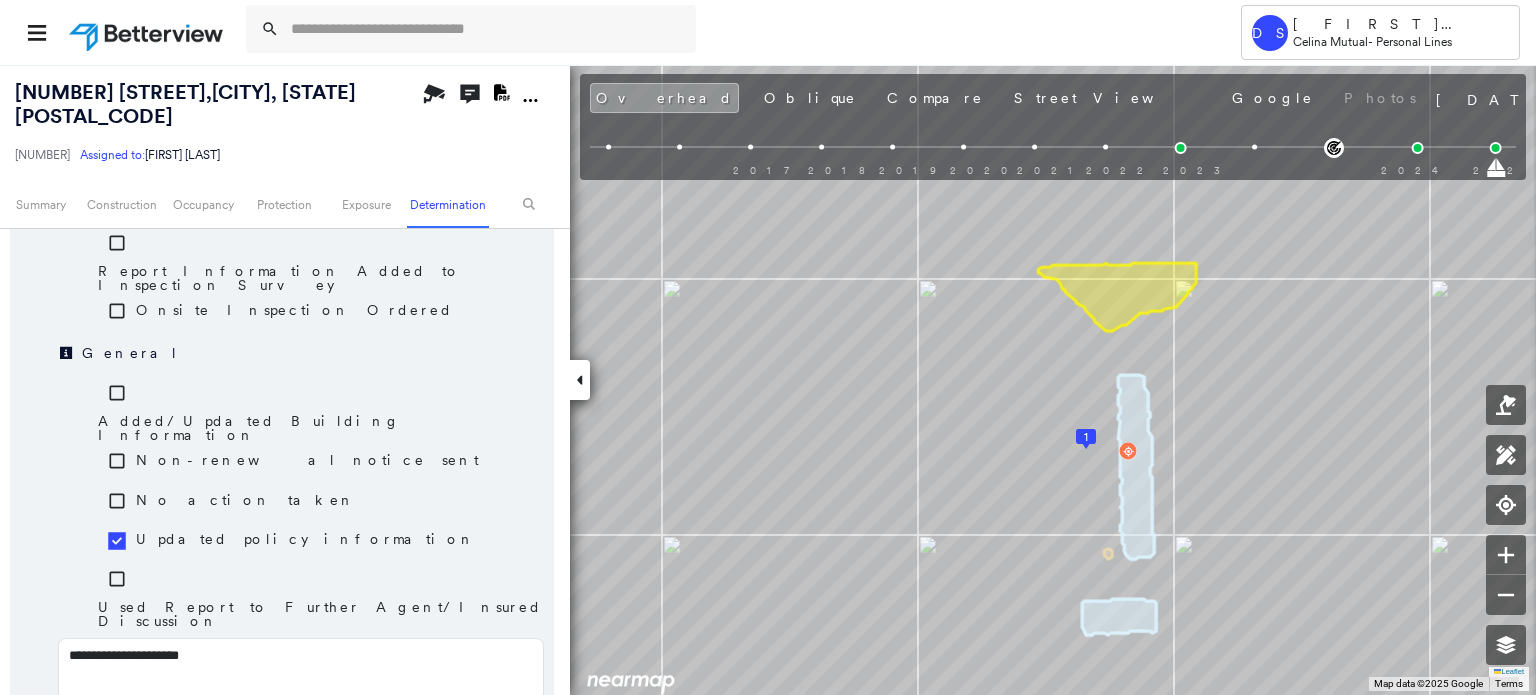 type on "**********" 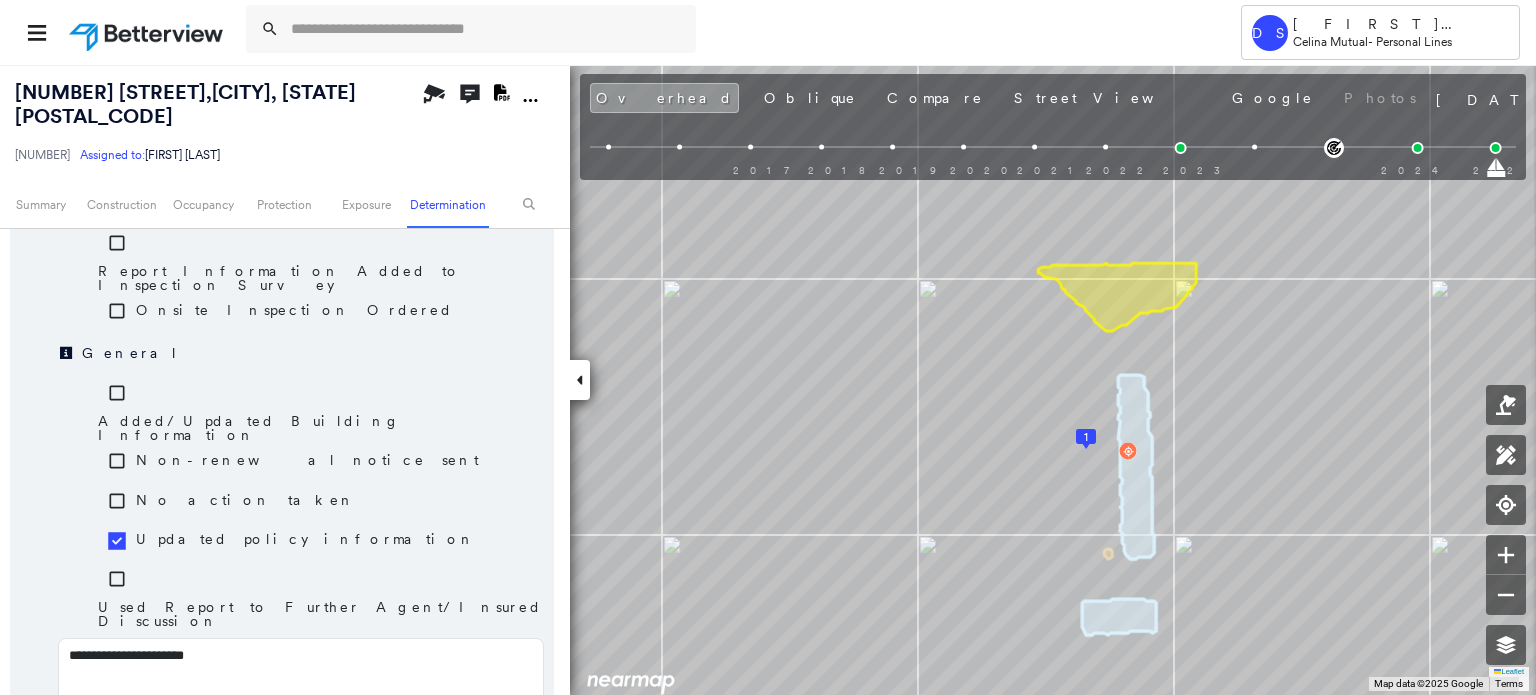 type on "**********" 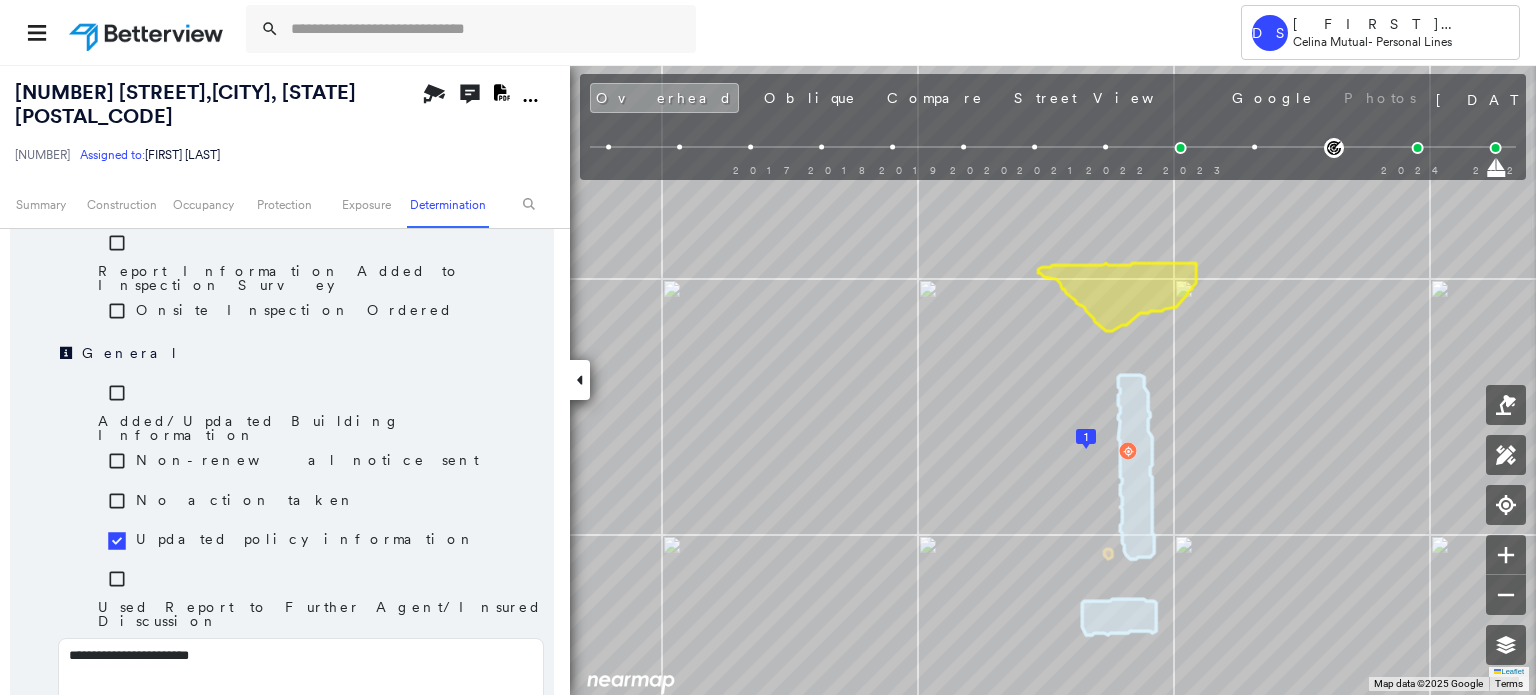 type on "**********" 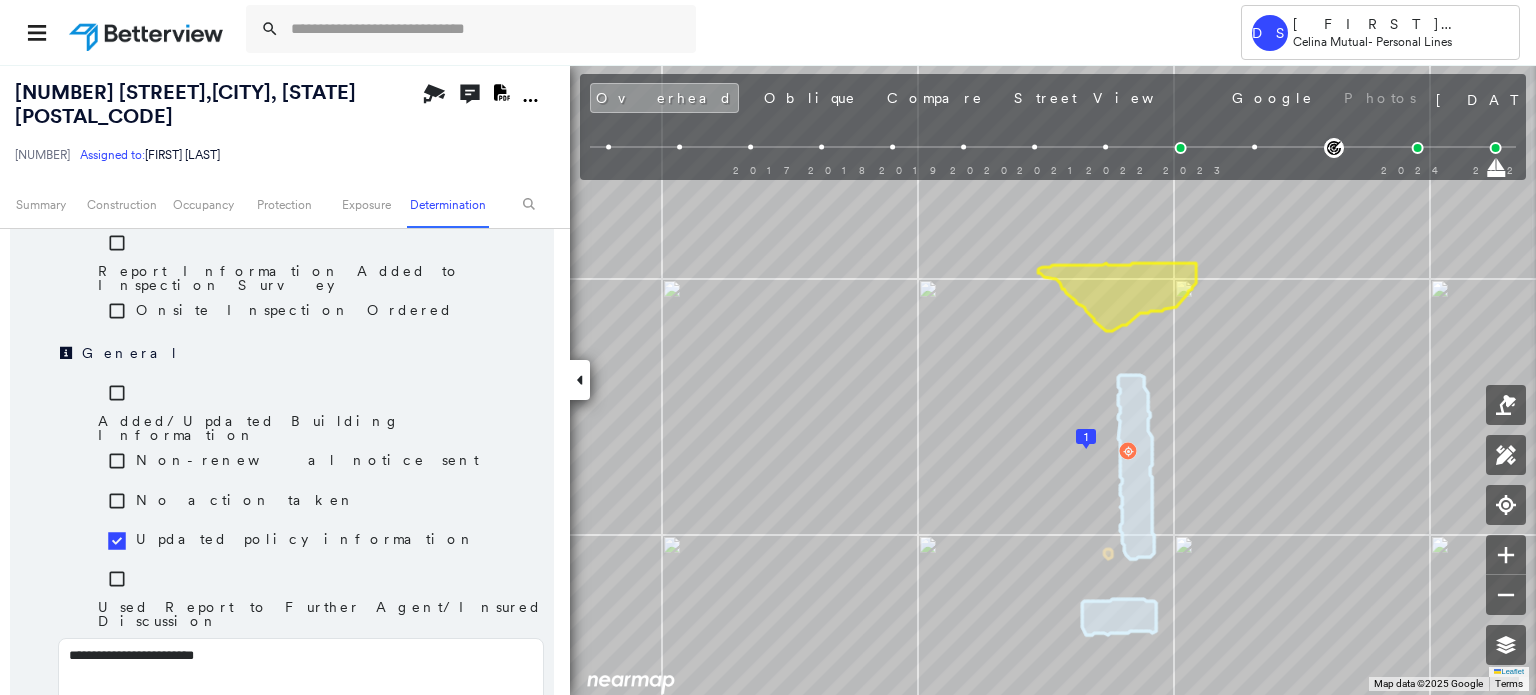 type on "**********" 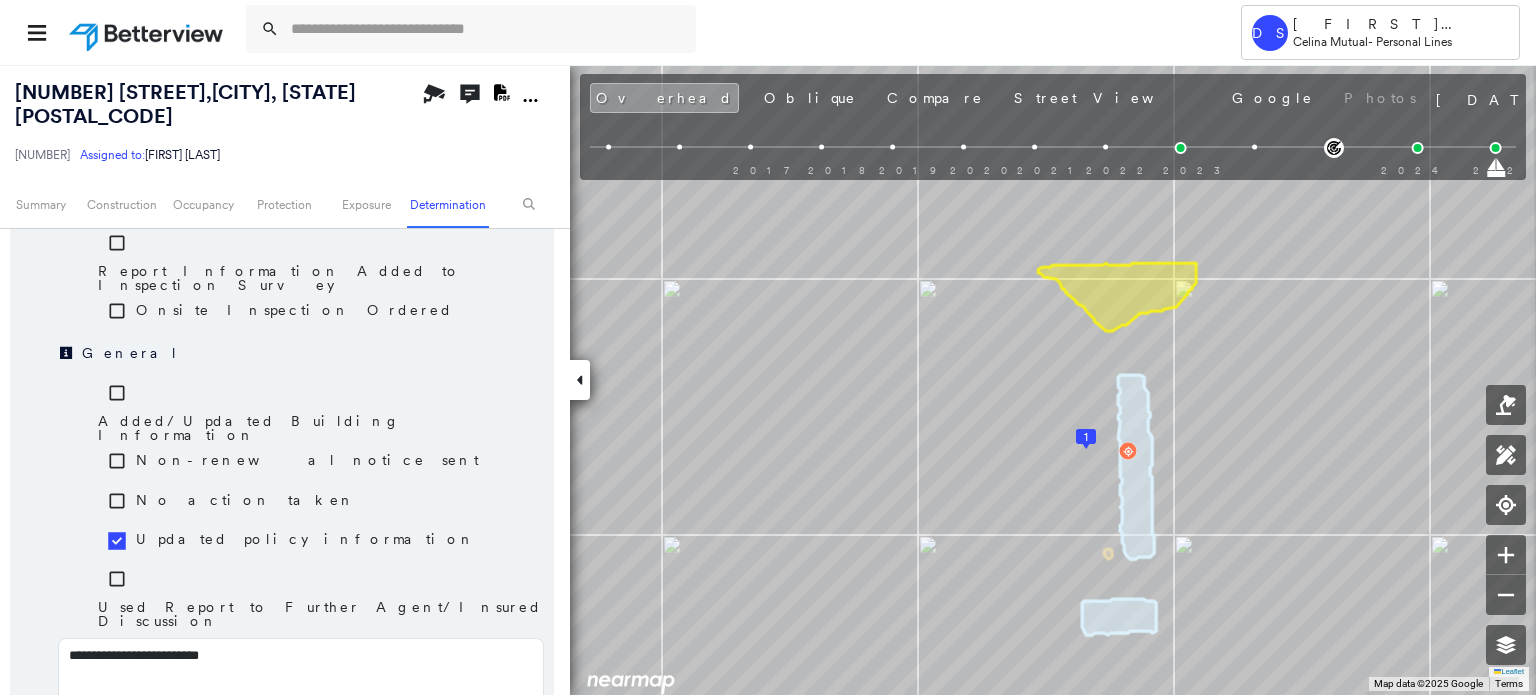 type on "**********" 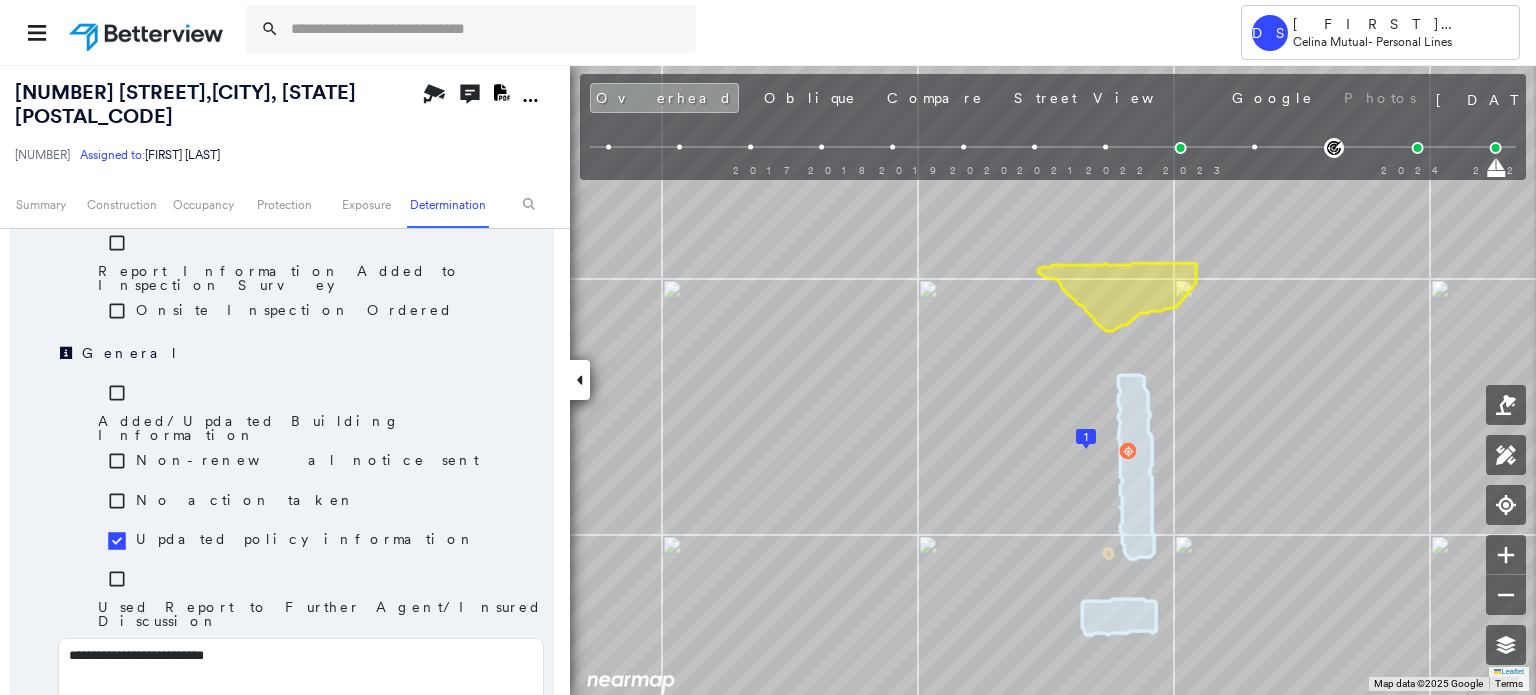 type on "**********" 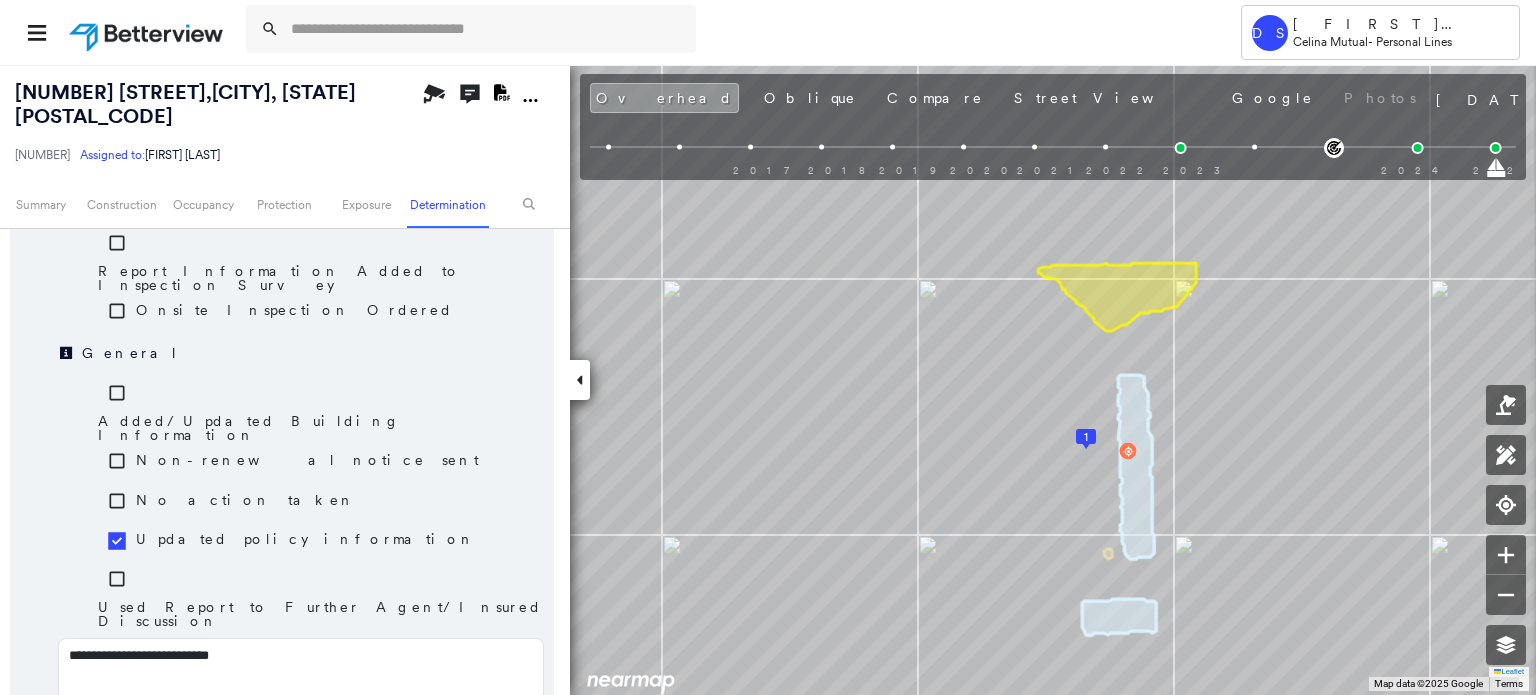 type on "**********" 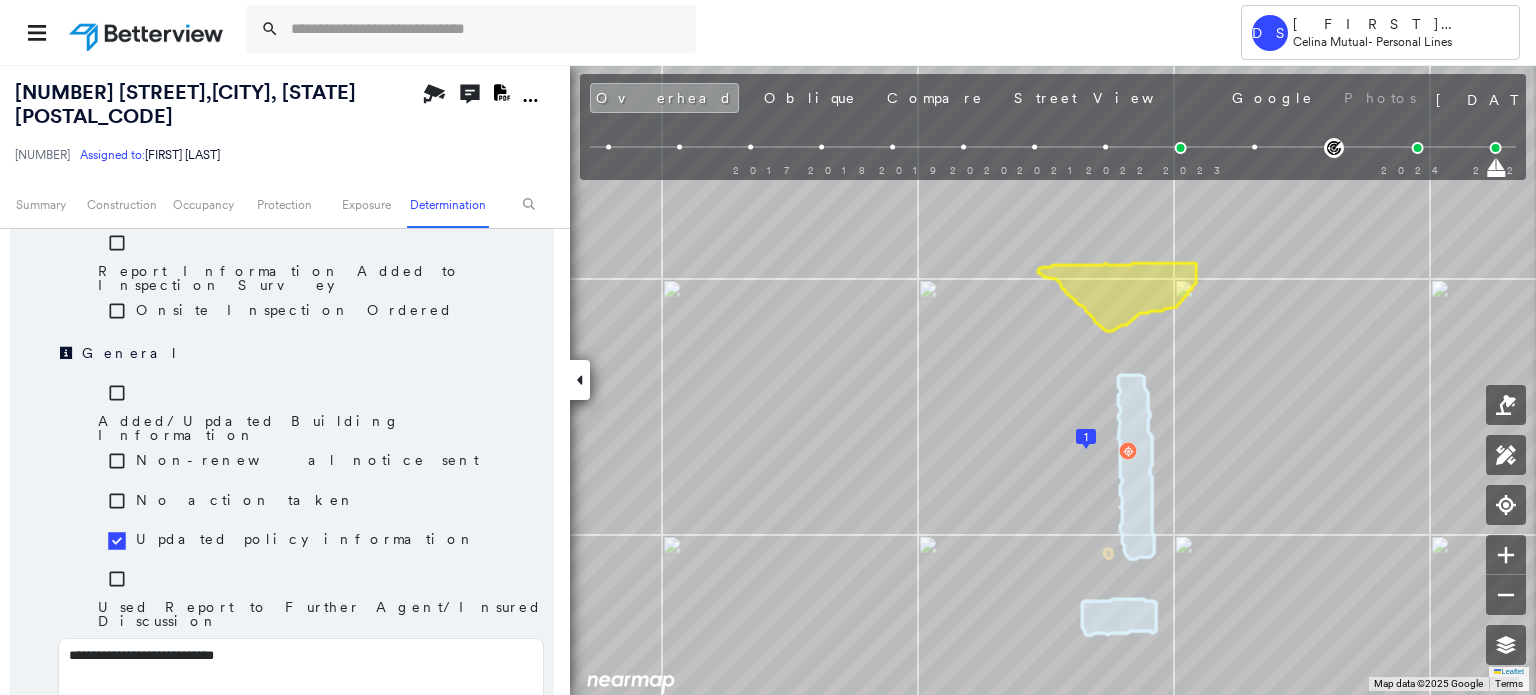 type on "**********" 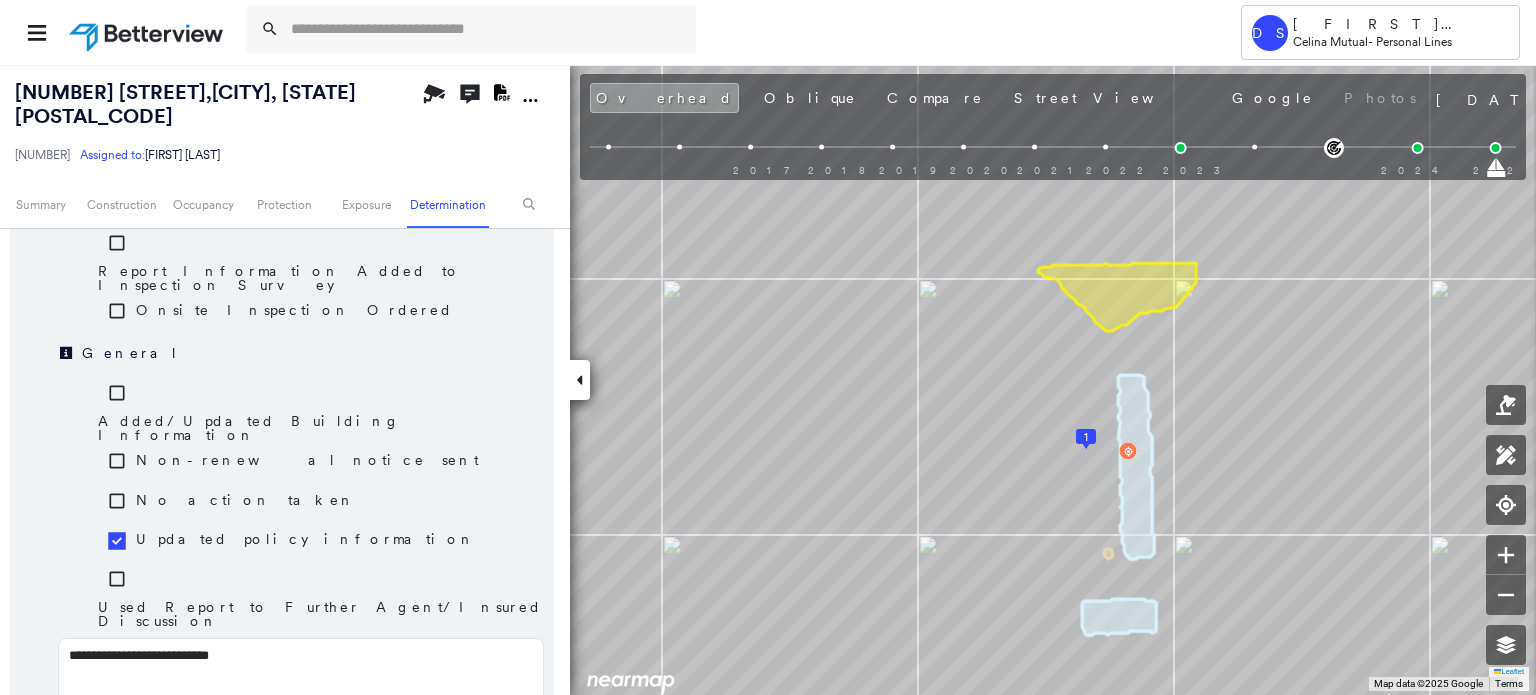 type on "**********" 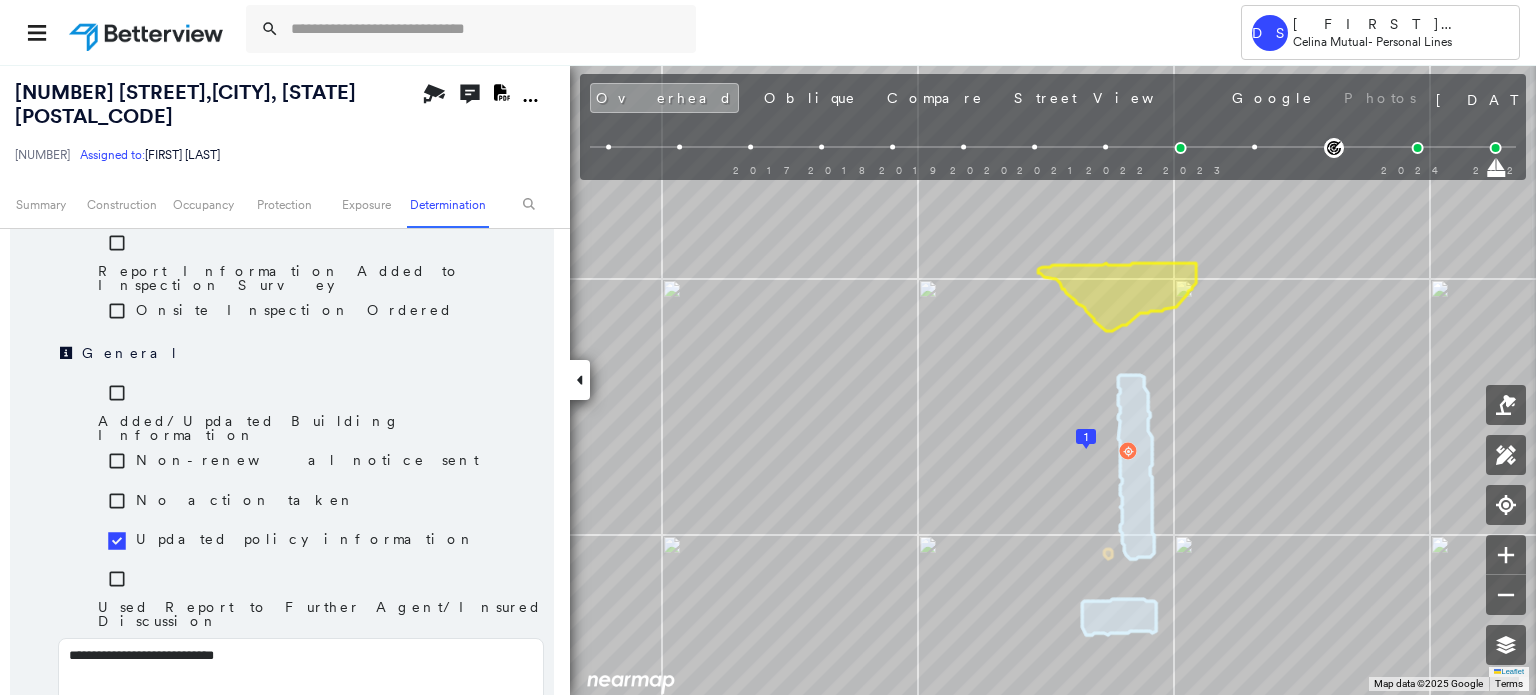 type on "**********" 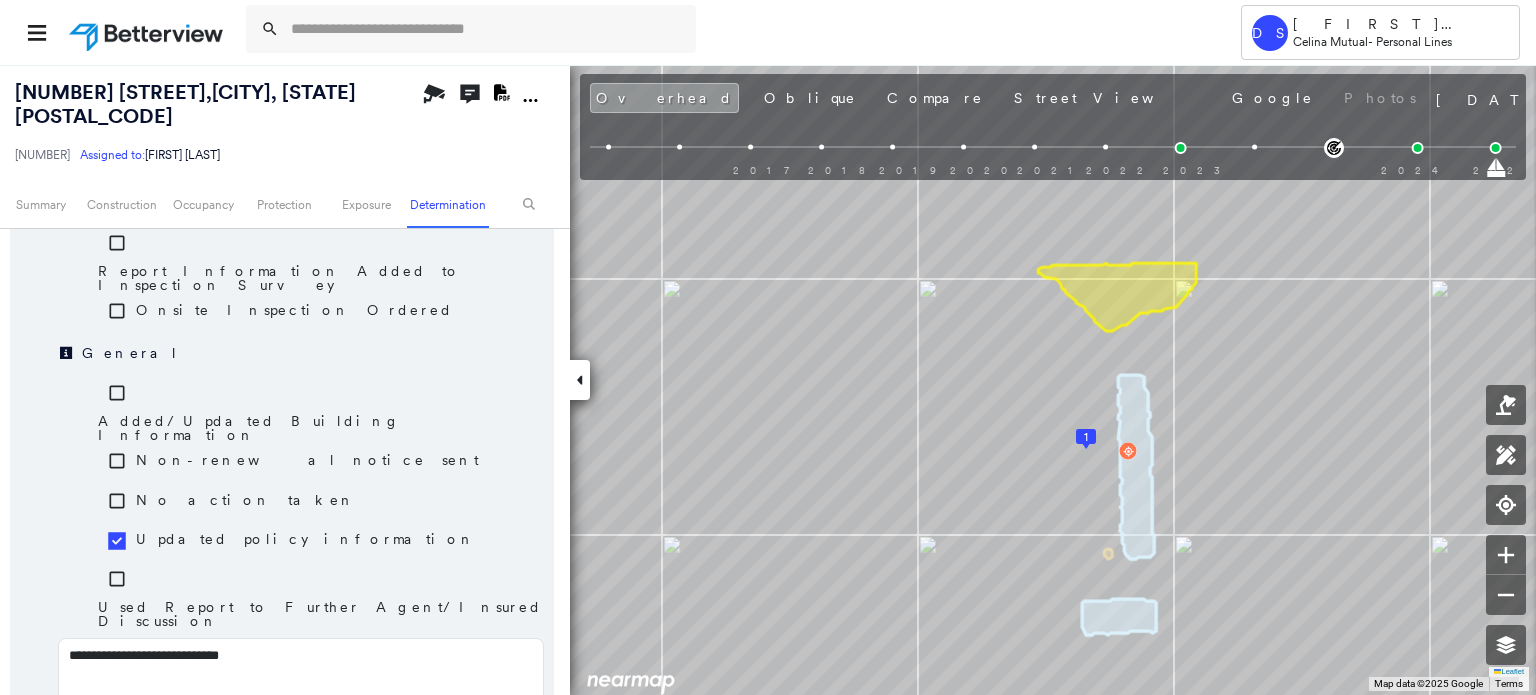 type on "**********" 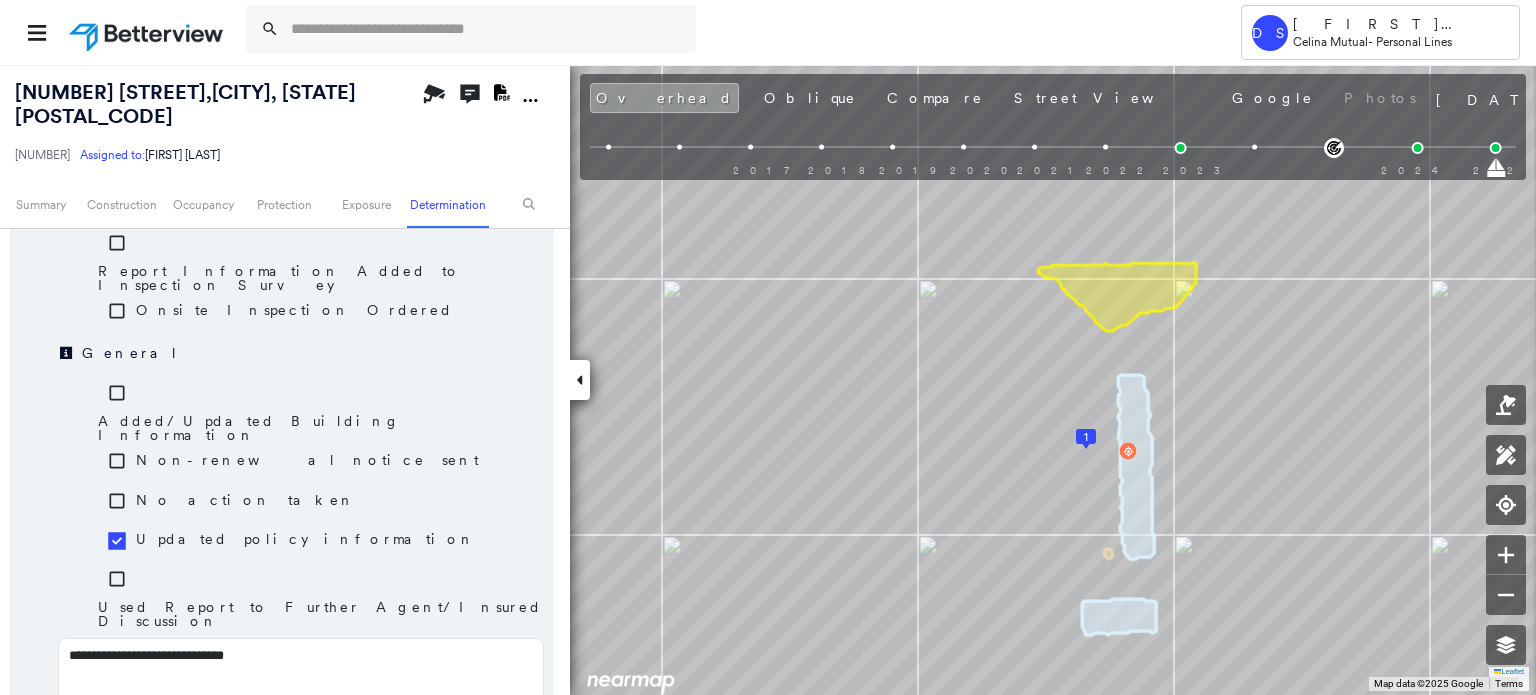 type on "**********" 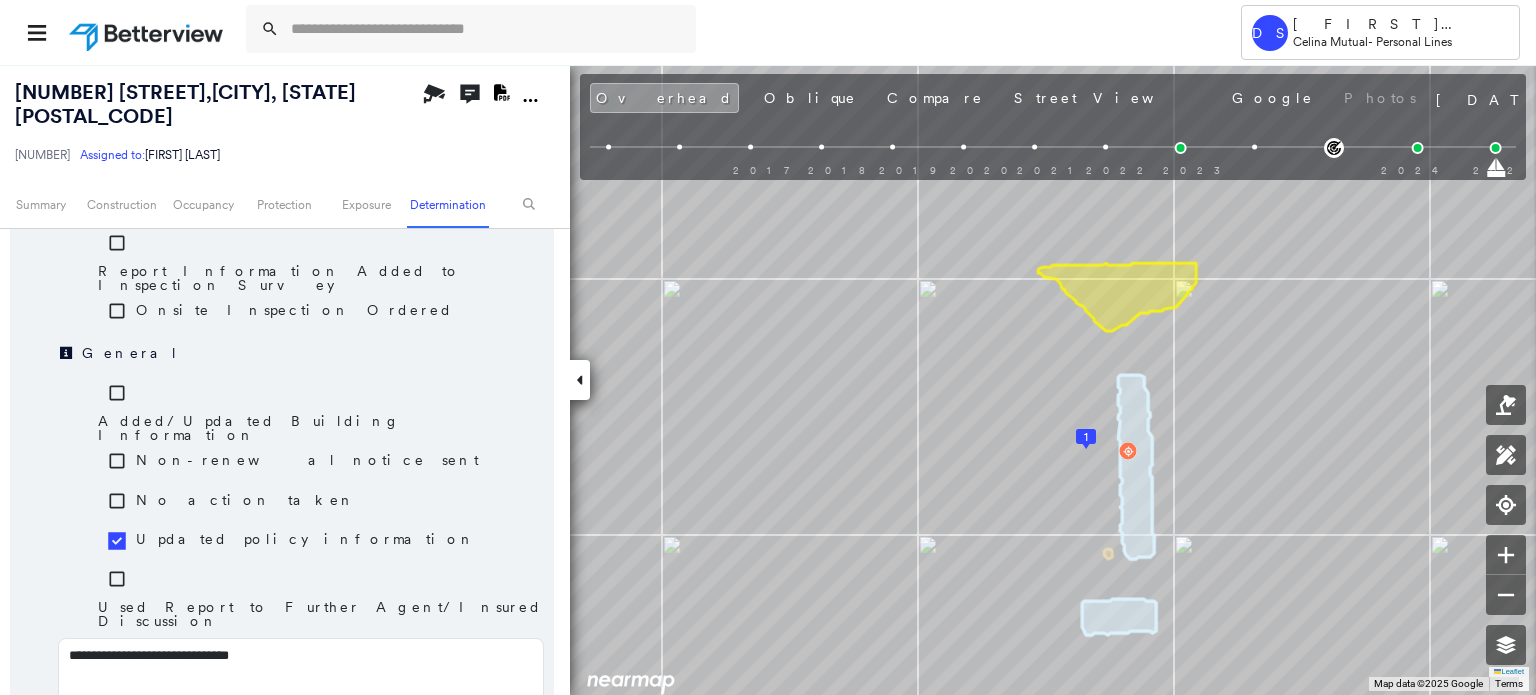 type on "**********" 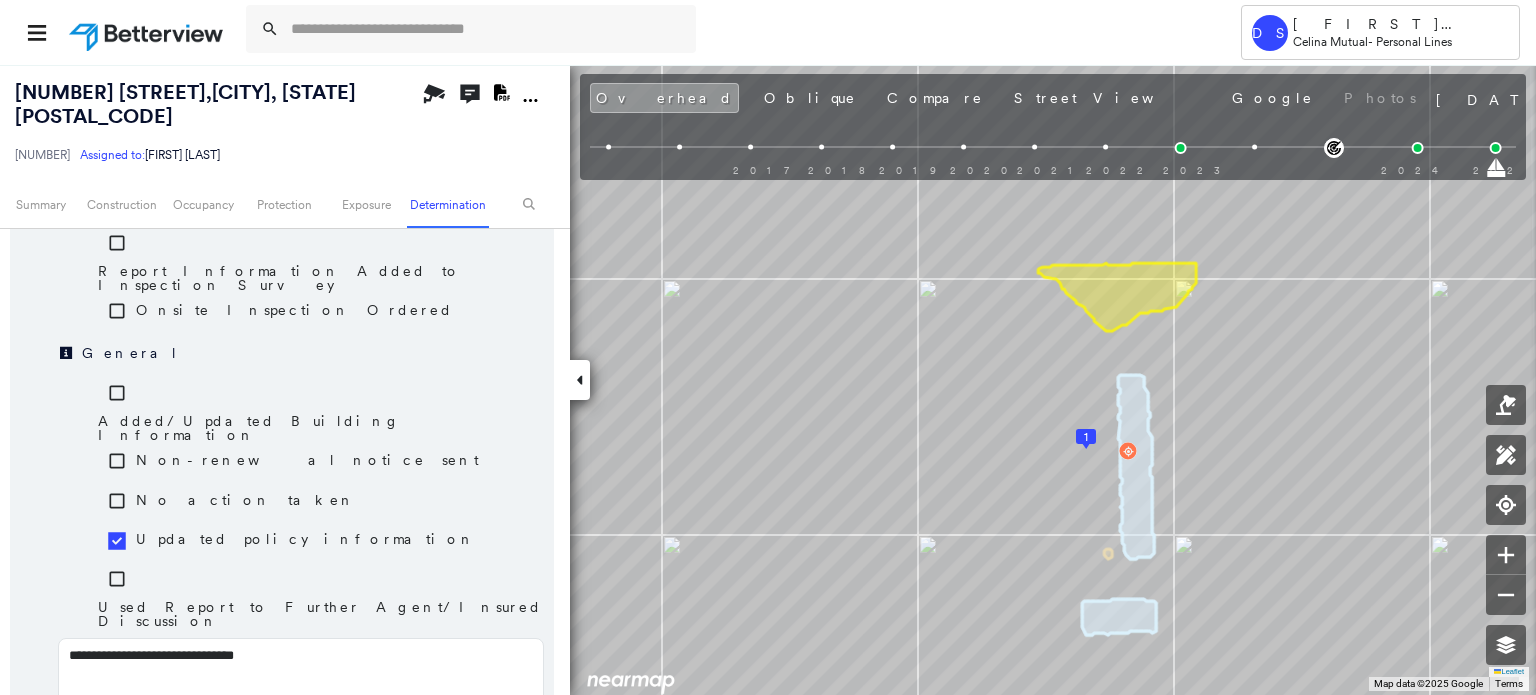 type on "**********" 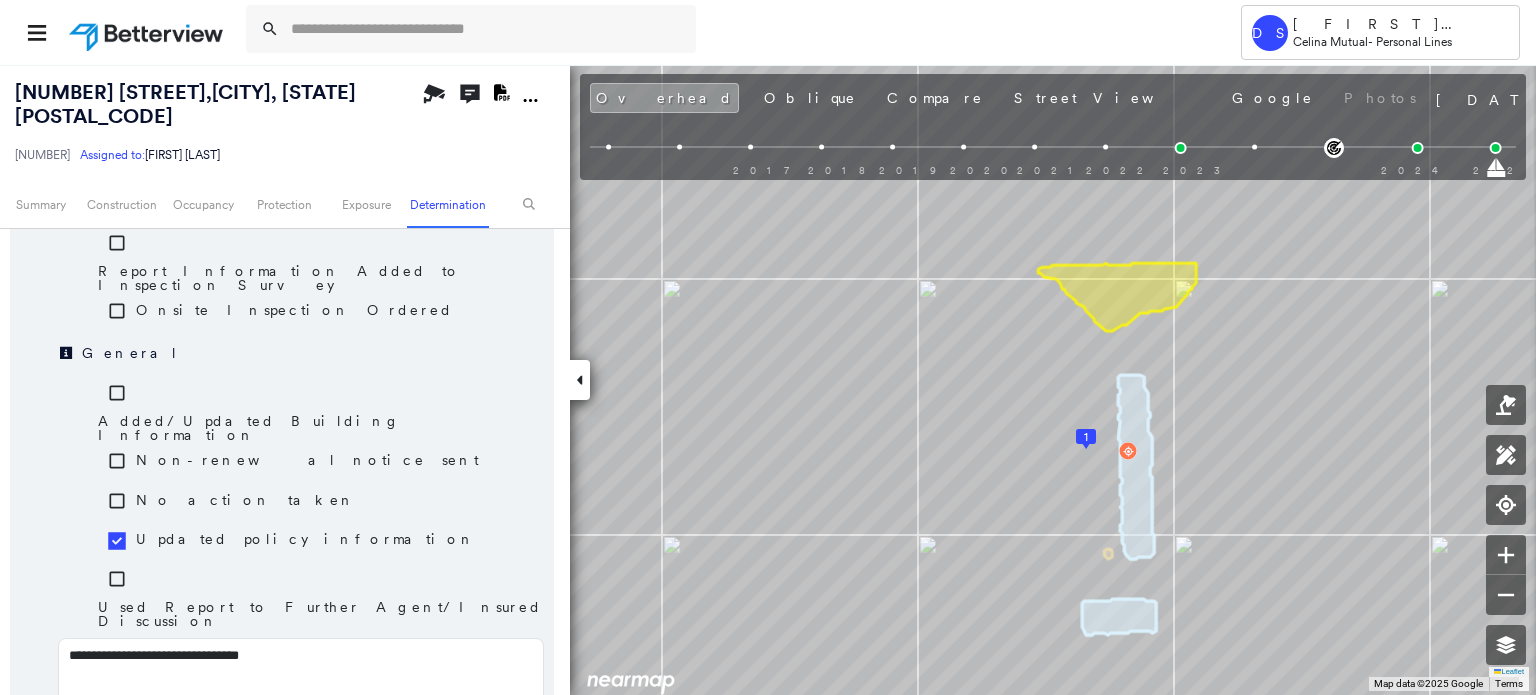 type on "**********" 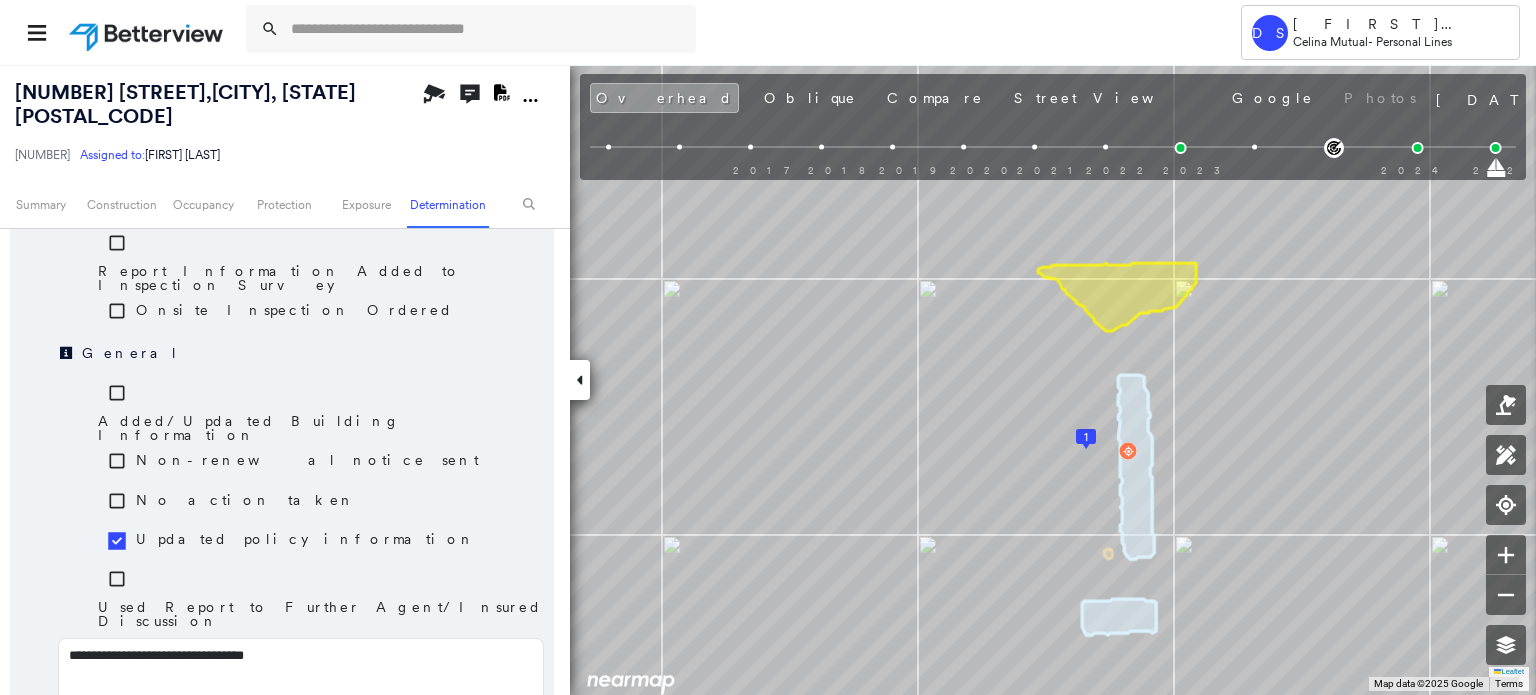 type on "**********" 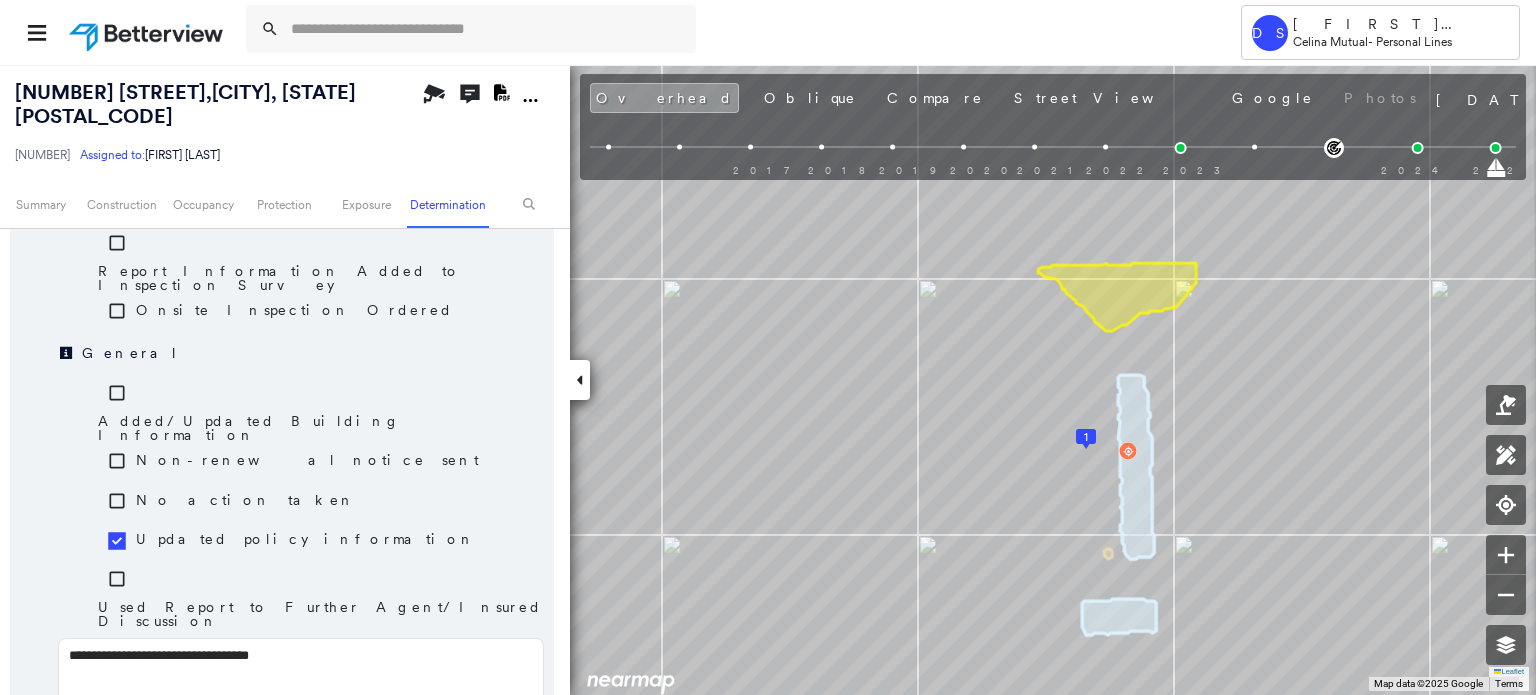 type on "**********" 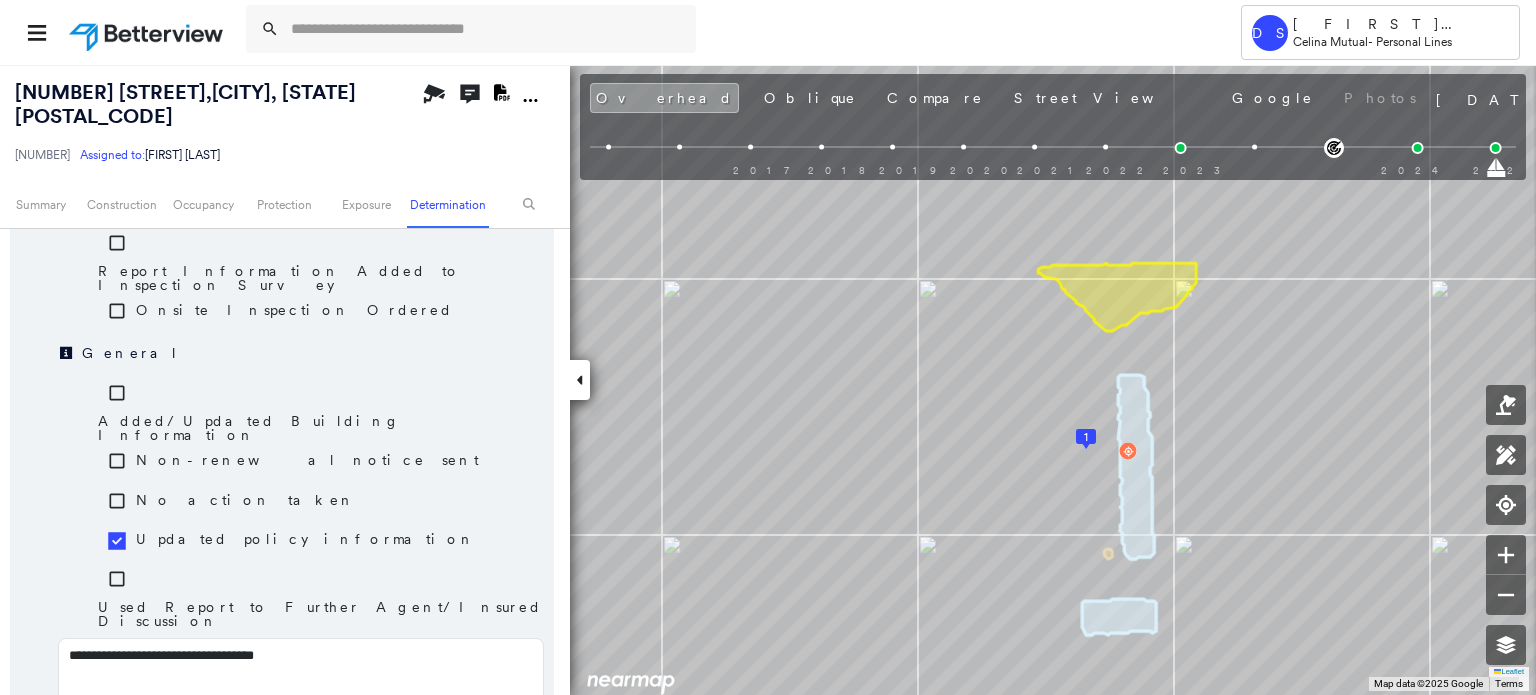 type on "**********" 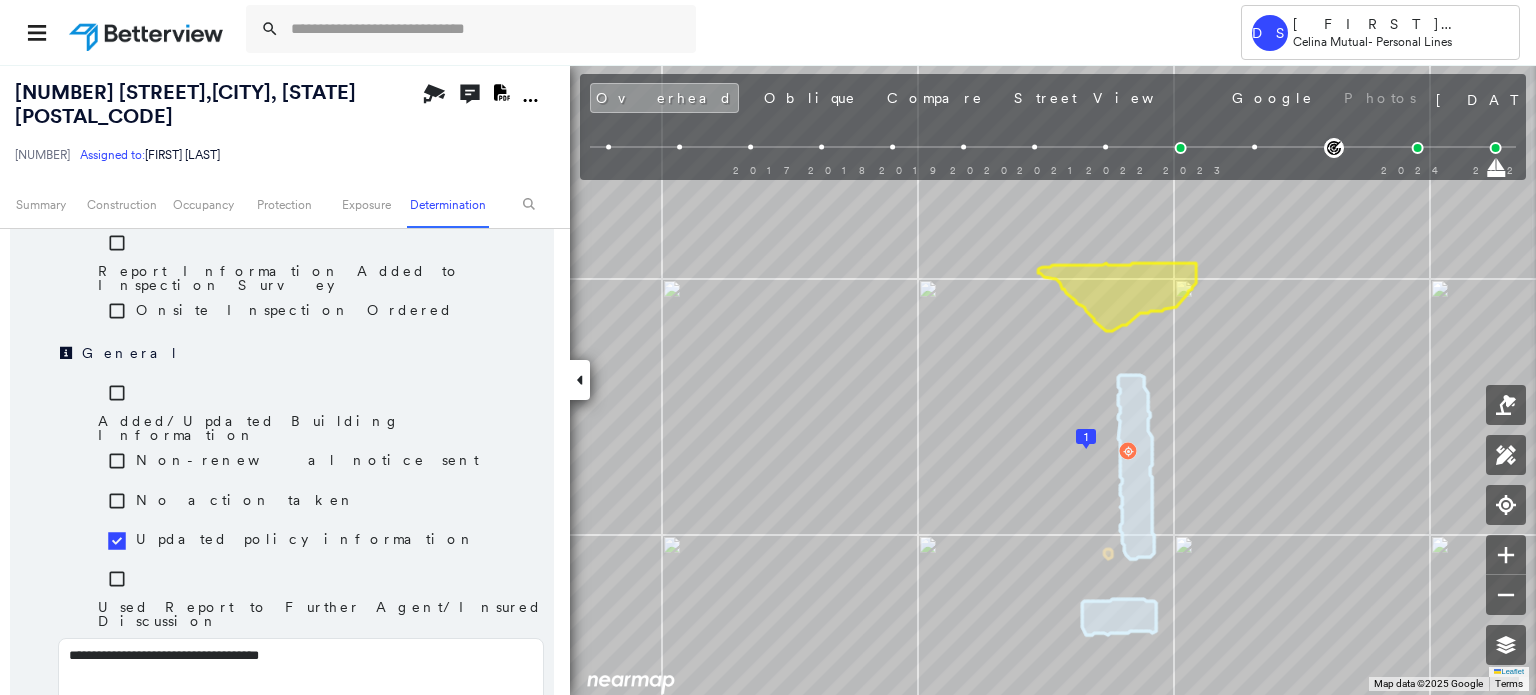 type on "**********" 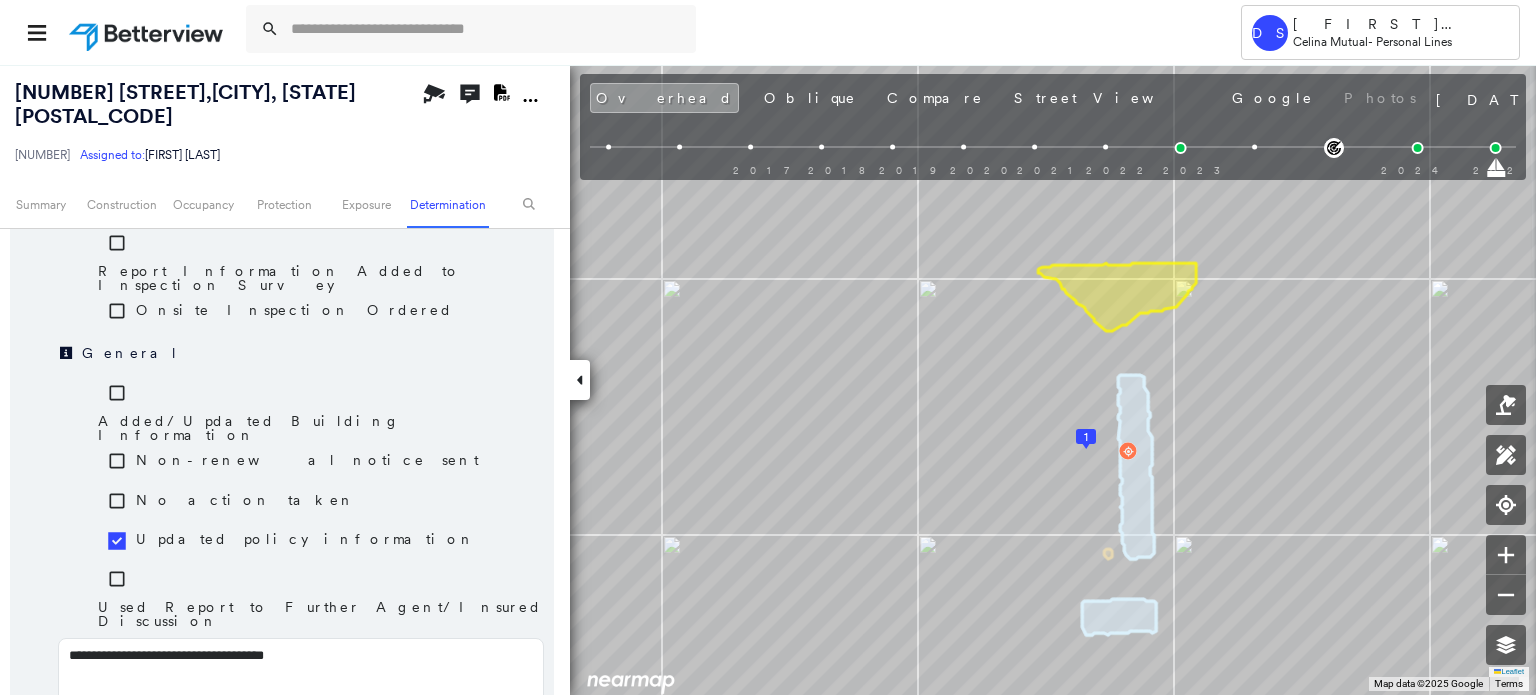 type on "**********" 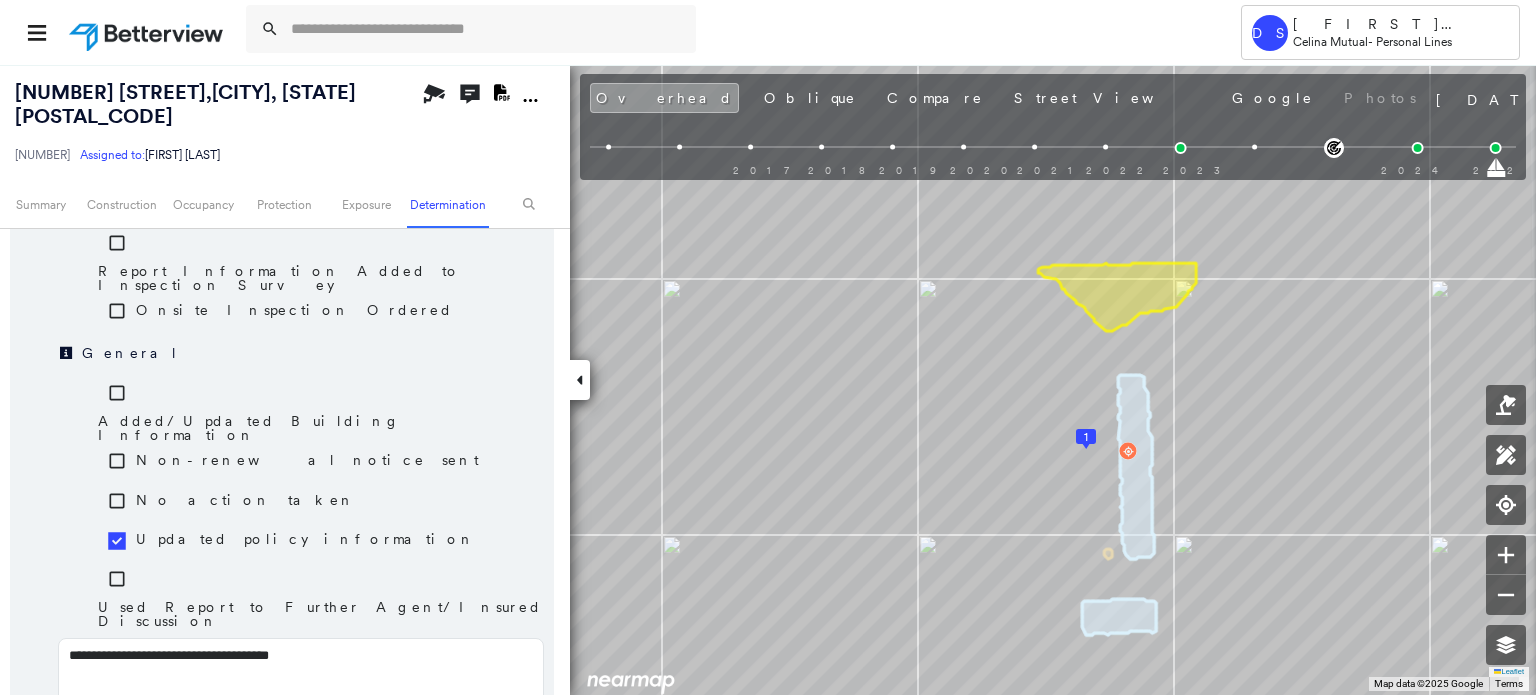 type on "**********" 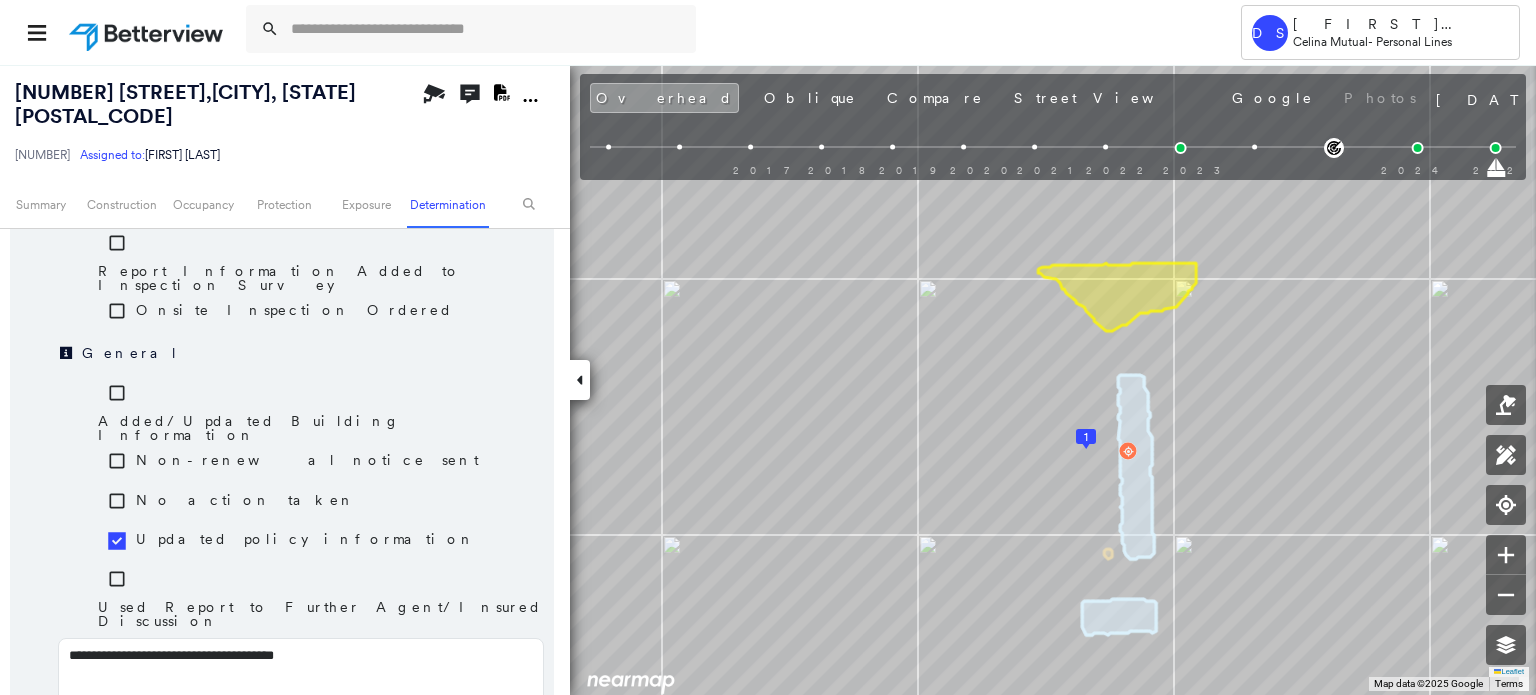 type on "**********" 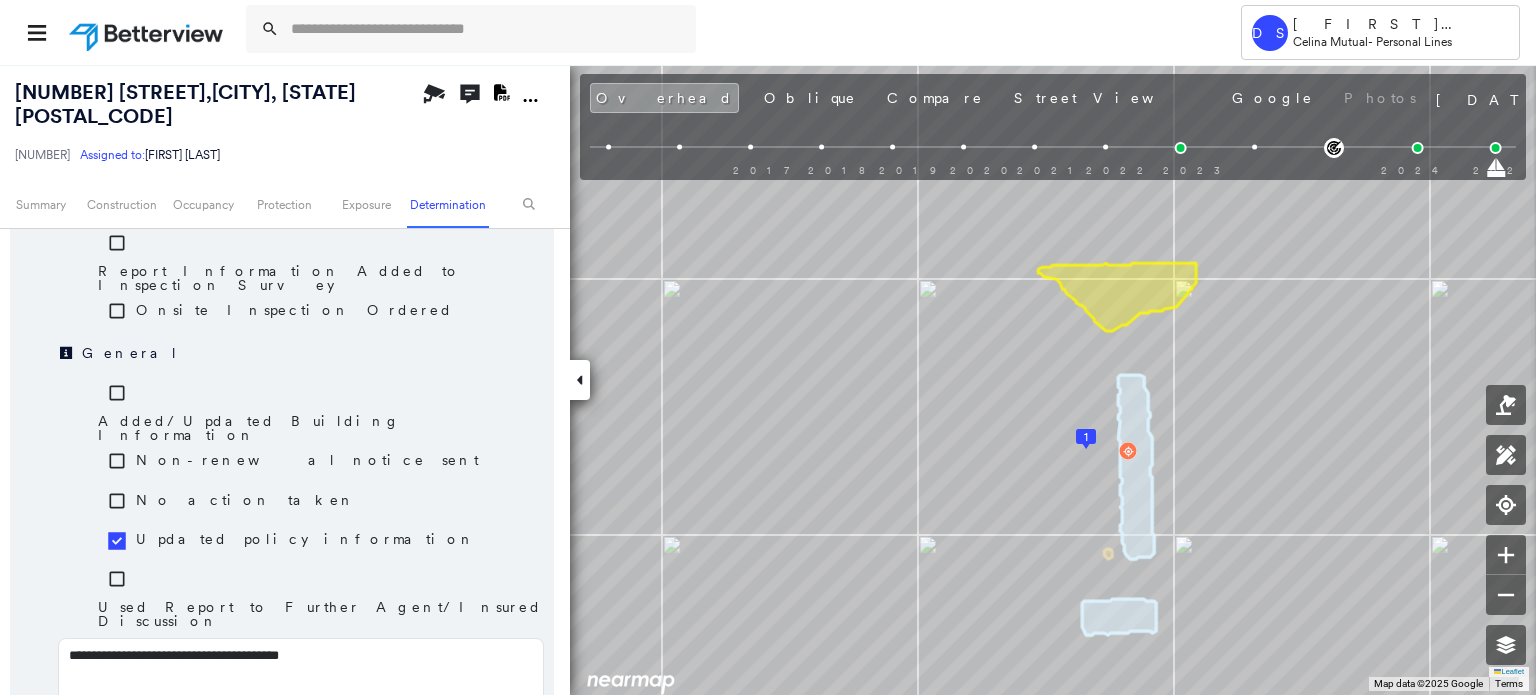 type on "**********" 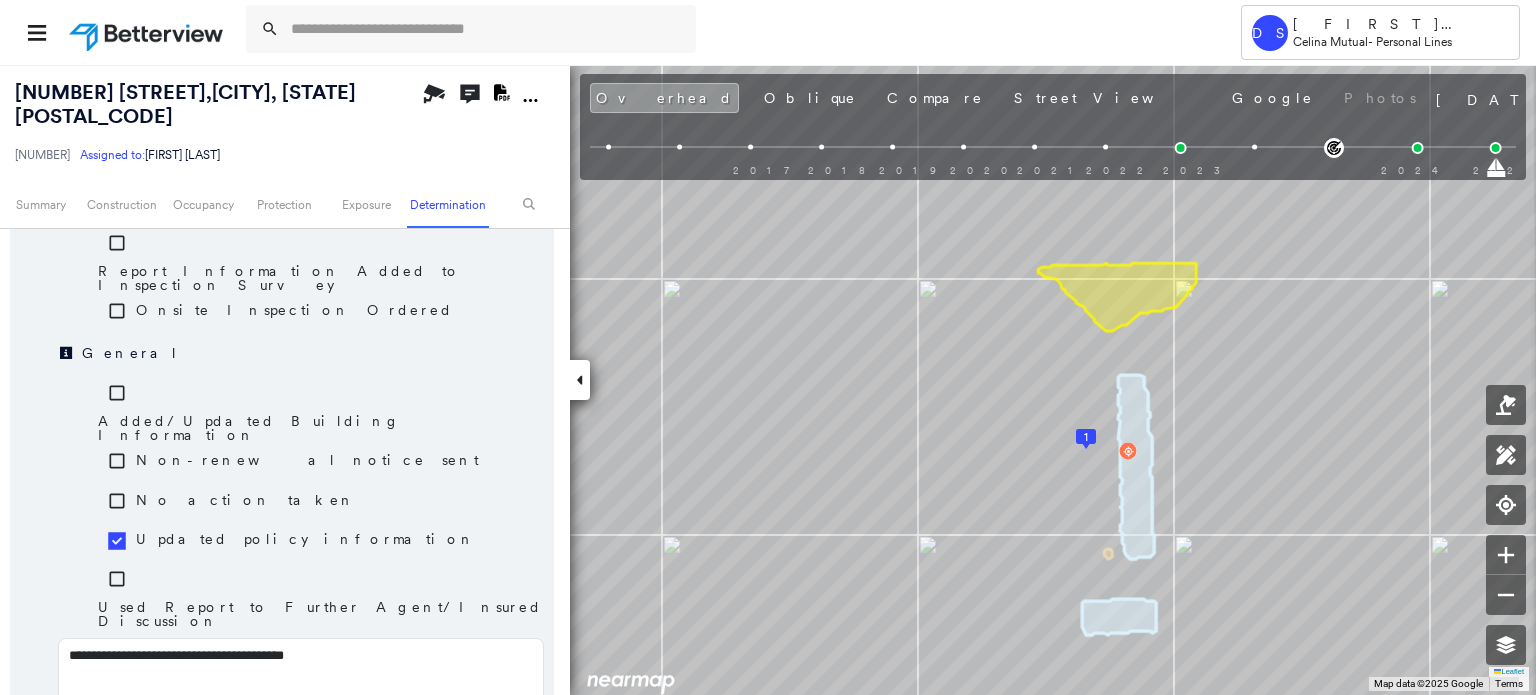 type on "**********" 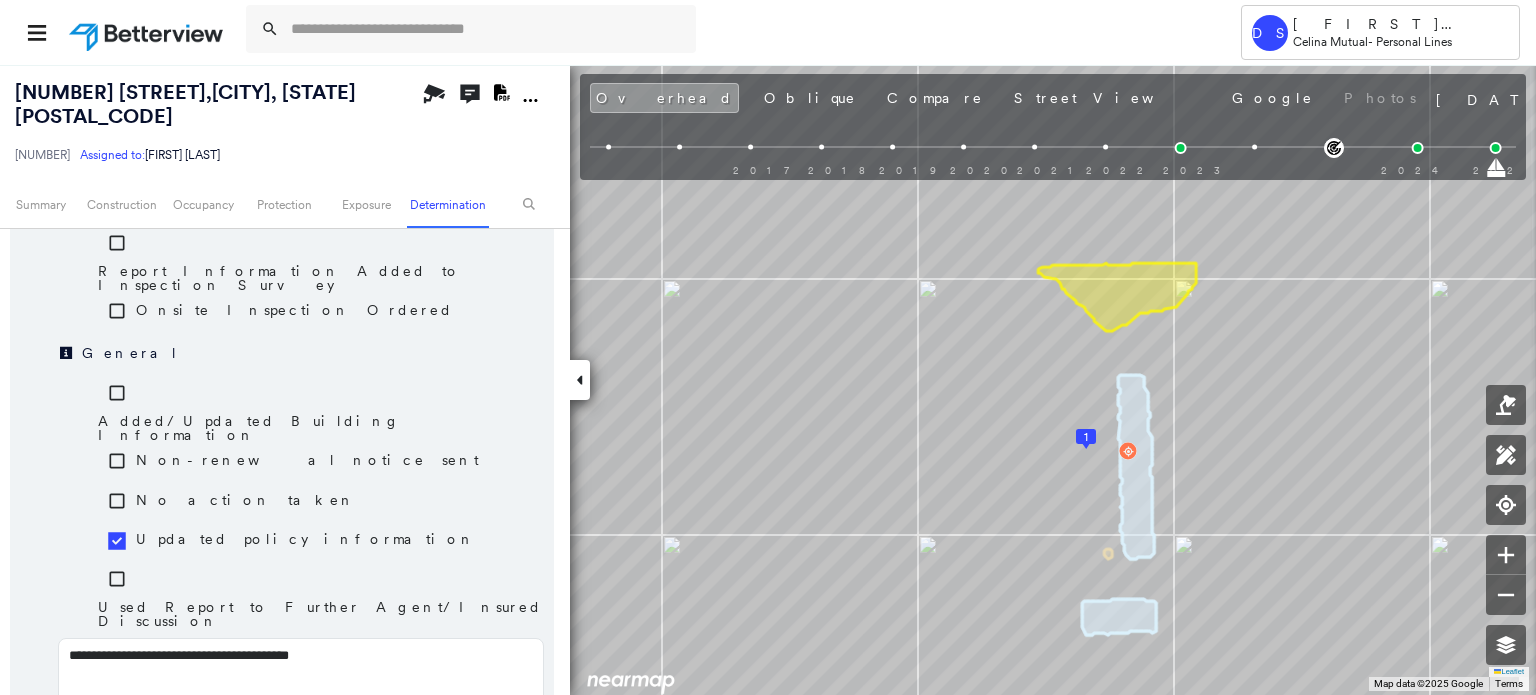 type on "**********" 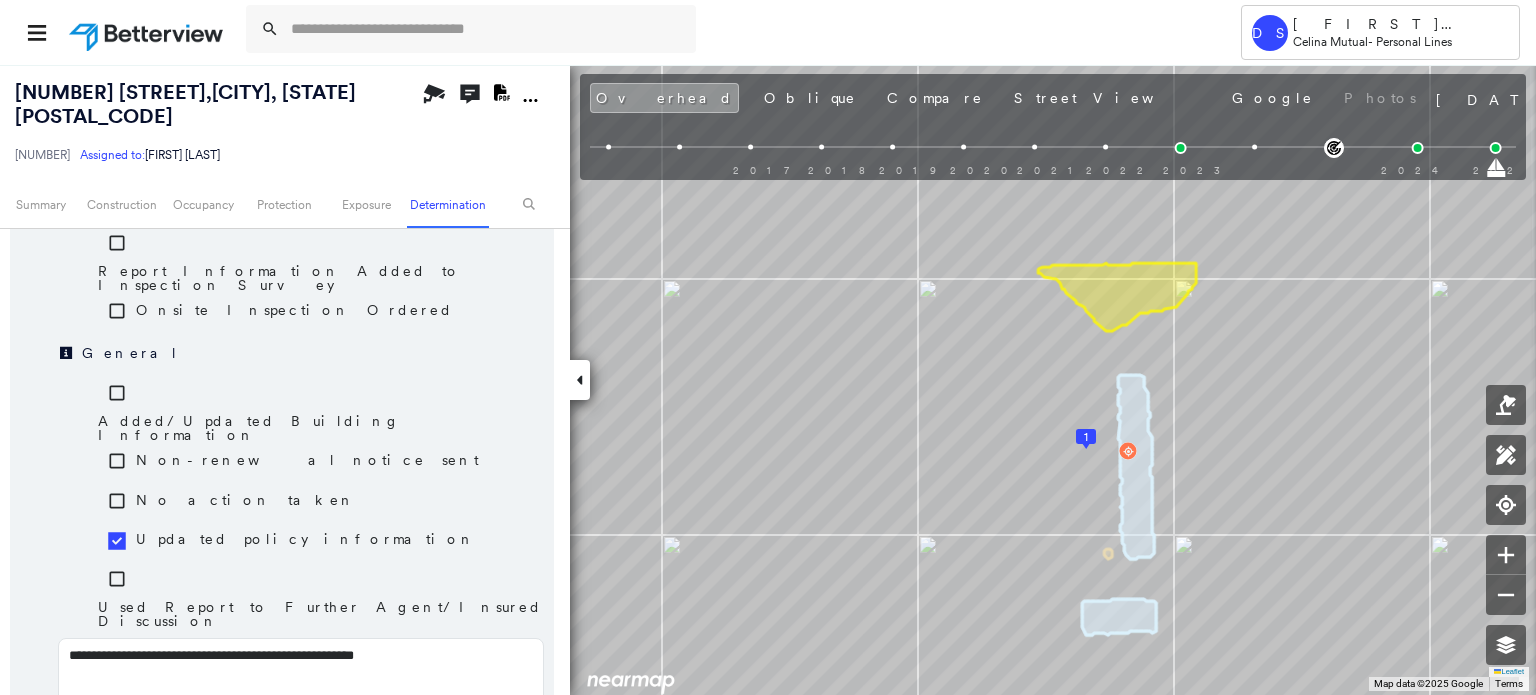 click on "Save" at bounding box center (447, 759) 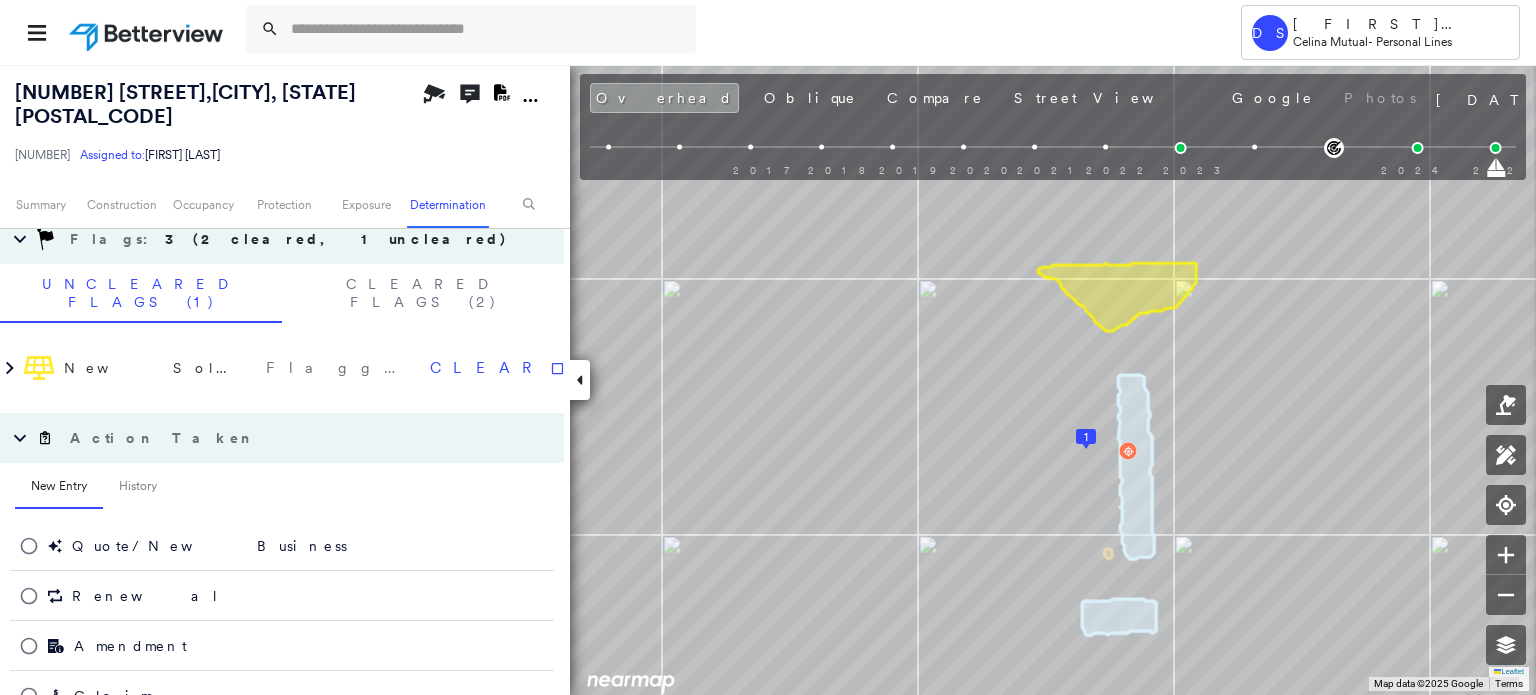 scroll, scrollTop: 1205, scrollLeft: 0, axis: vertical 